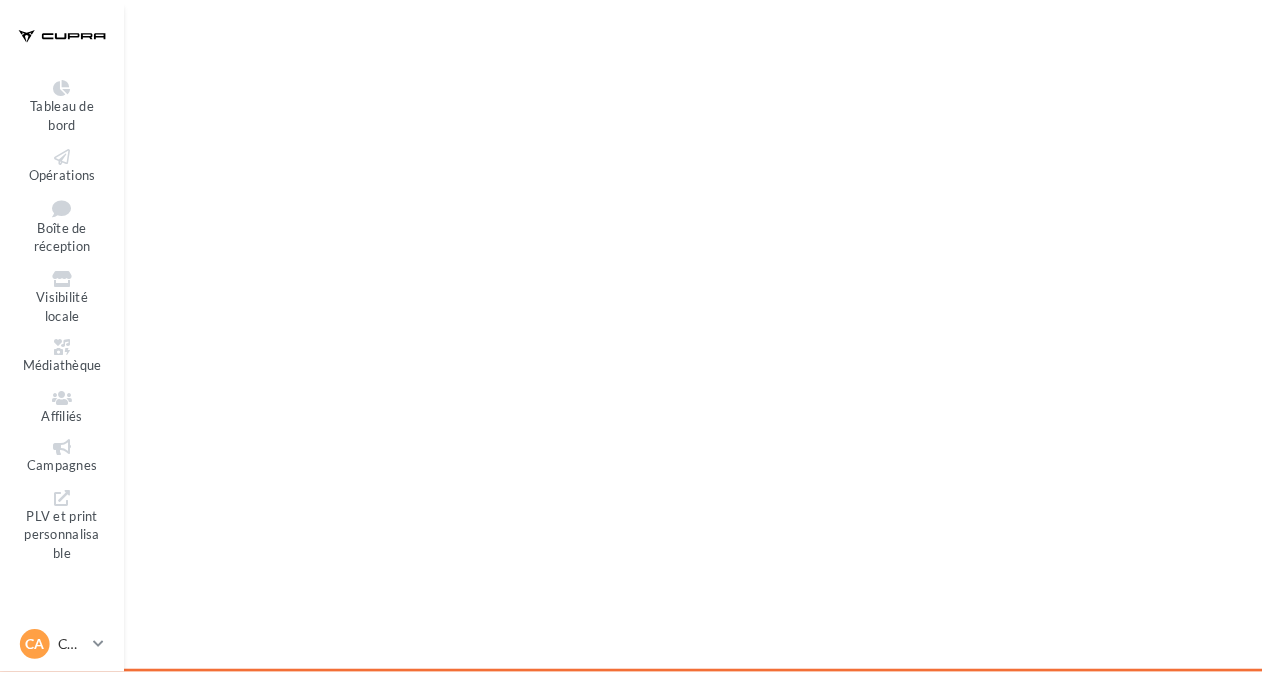 scroll, scrollTop: 0, scrollLeft: 0, axis: both 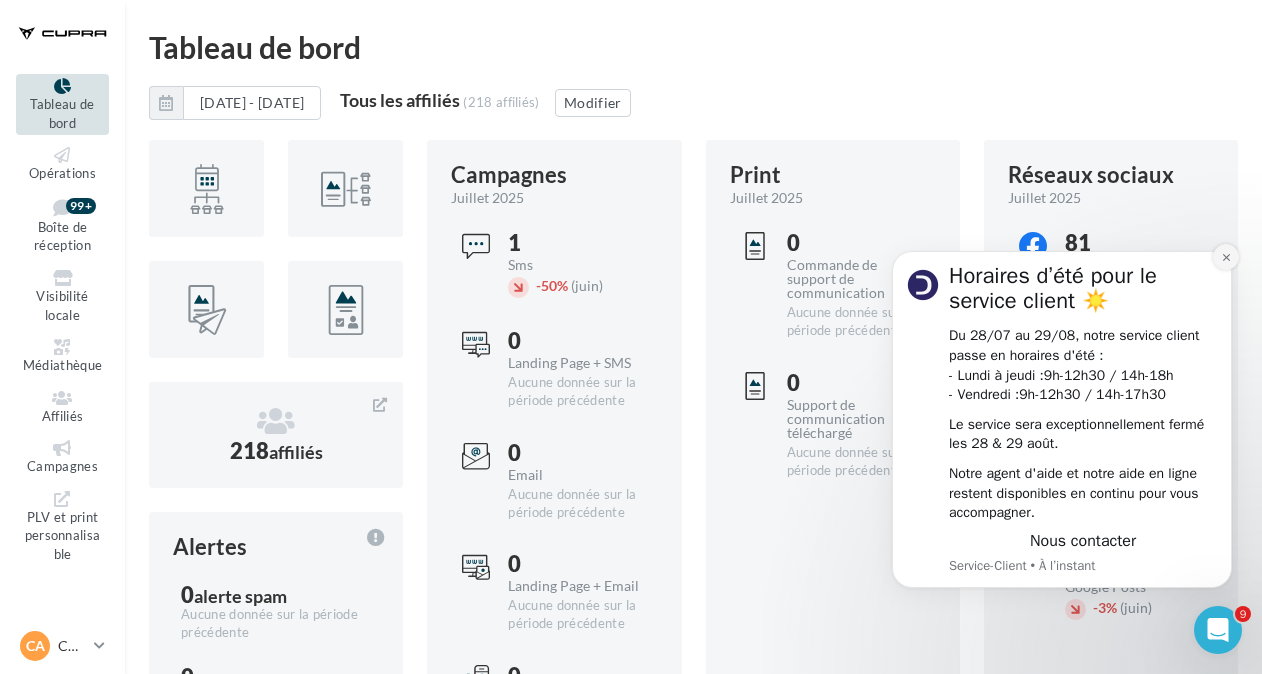 click 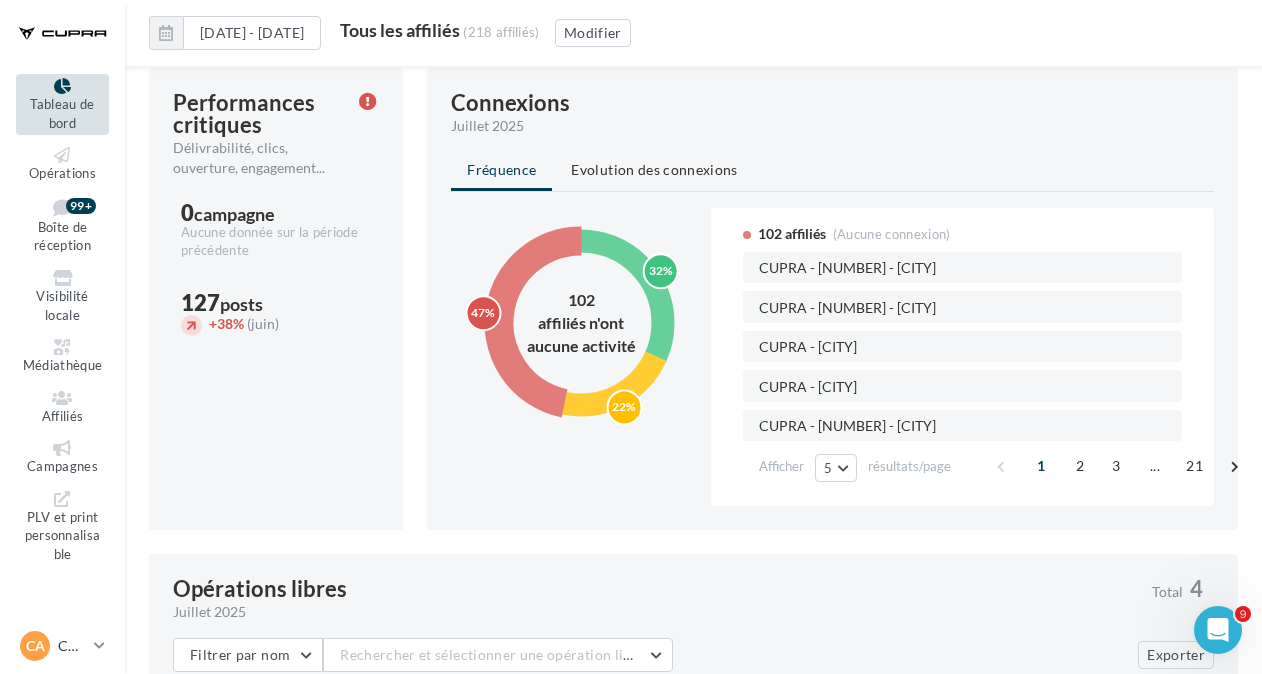 scroll, scrollTop: 1197, scrollLeft: 0, axis: vertical 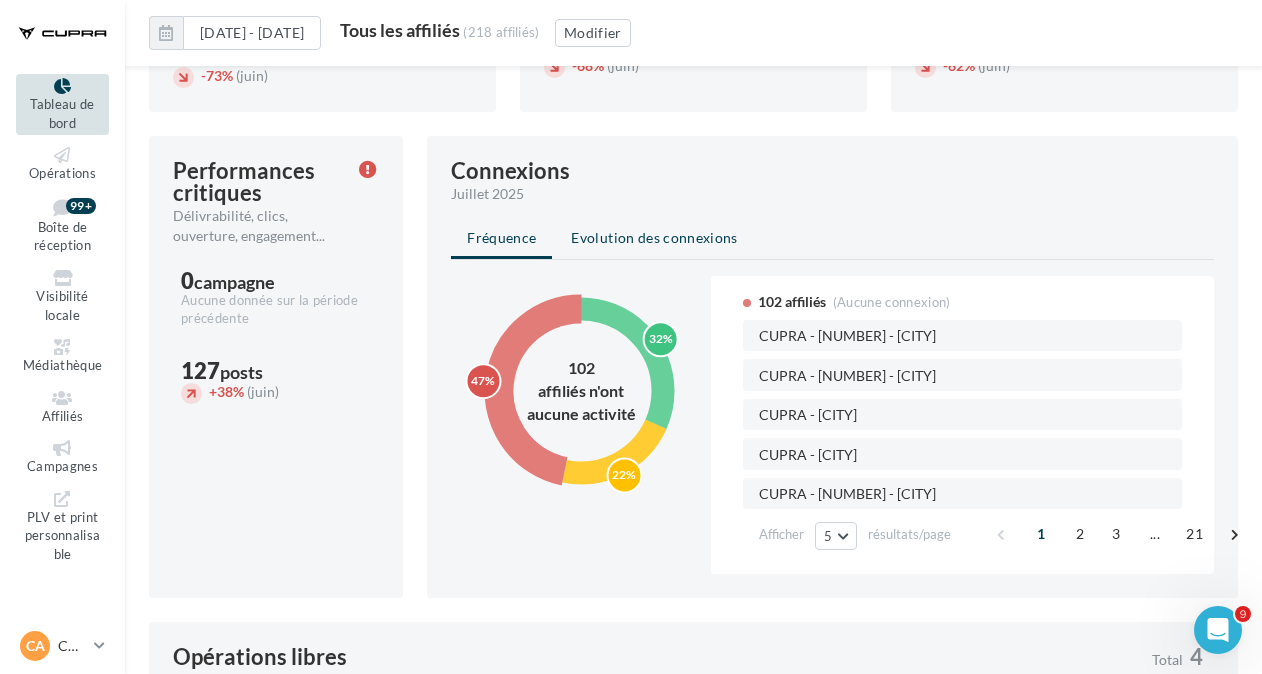 click on "Evolution des connexions" at bounding box center (654, 237) 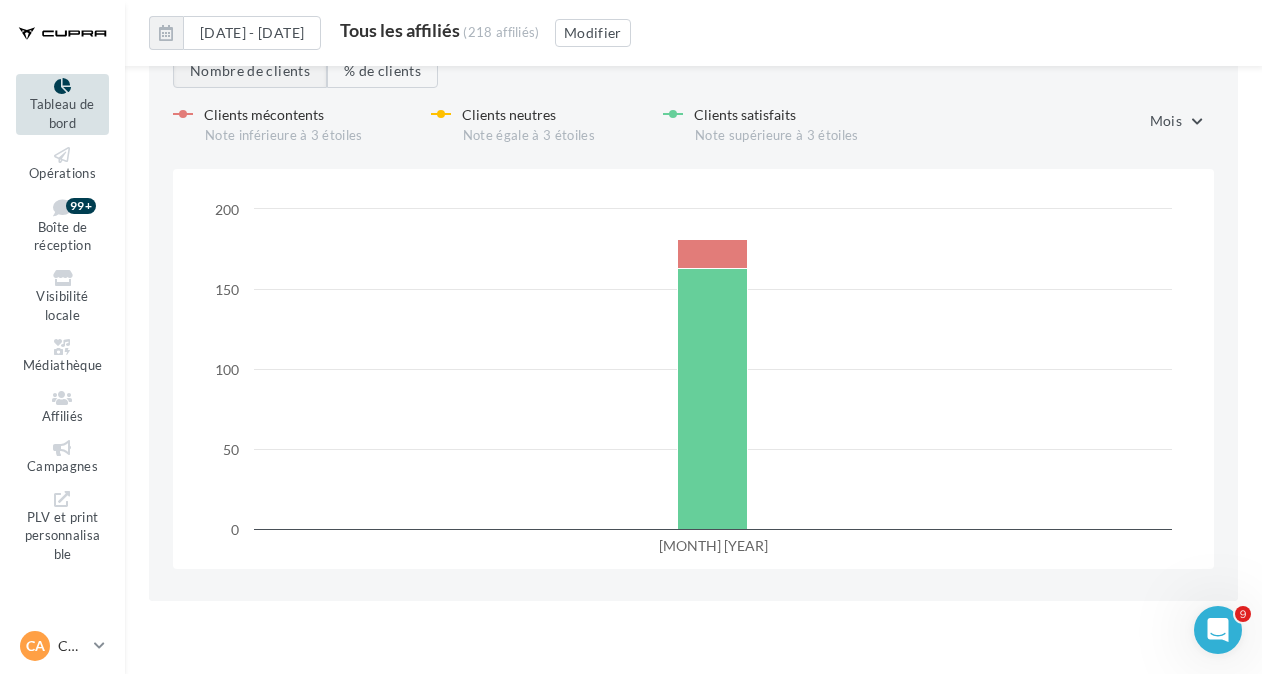 scroll, scrollTop: 3214, scrollLeft: 0, axis: vertical 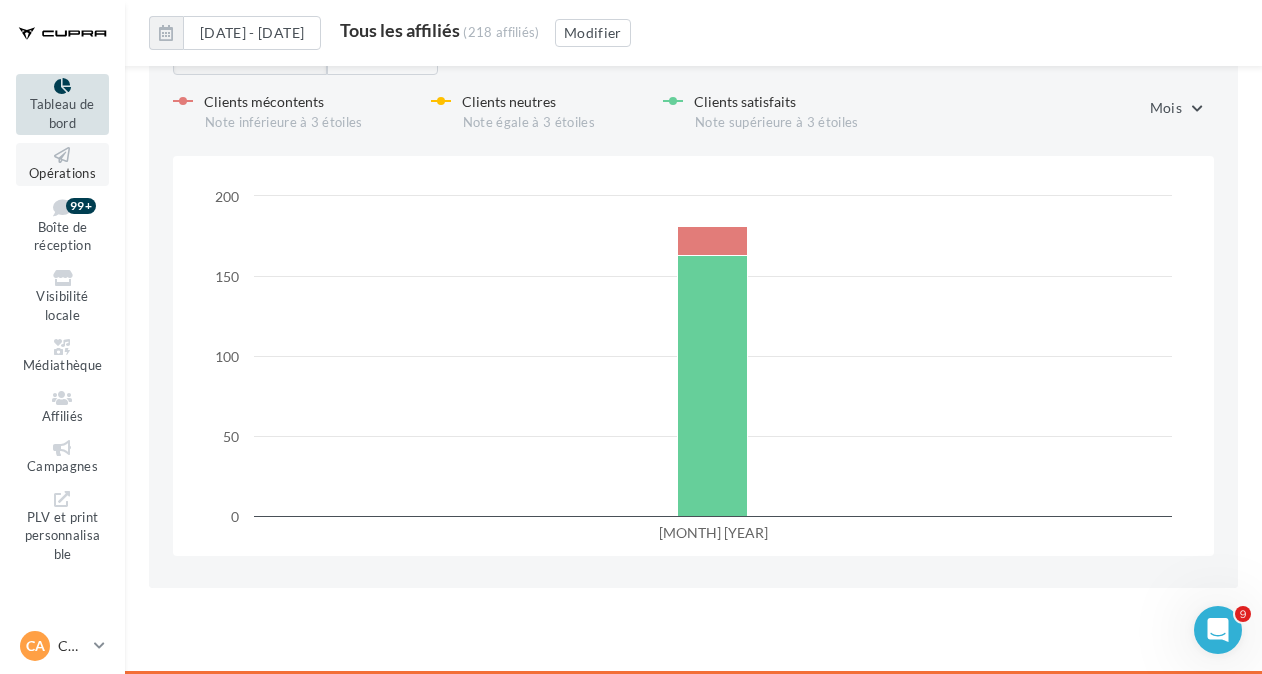 click on "Opérations" at bounding box center [62, 173] 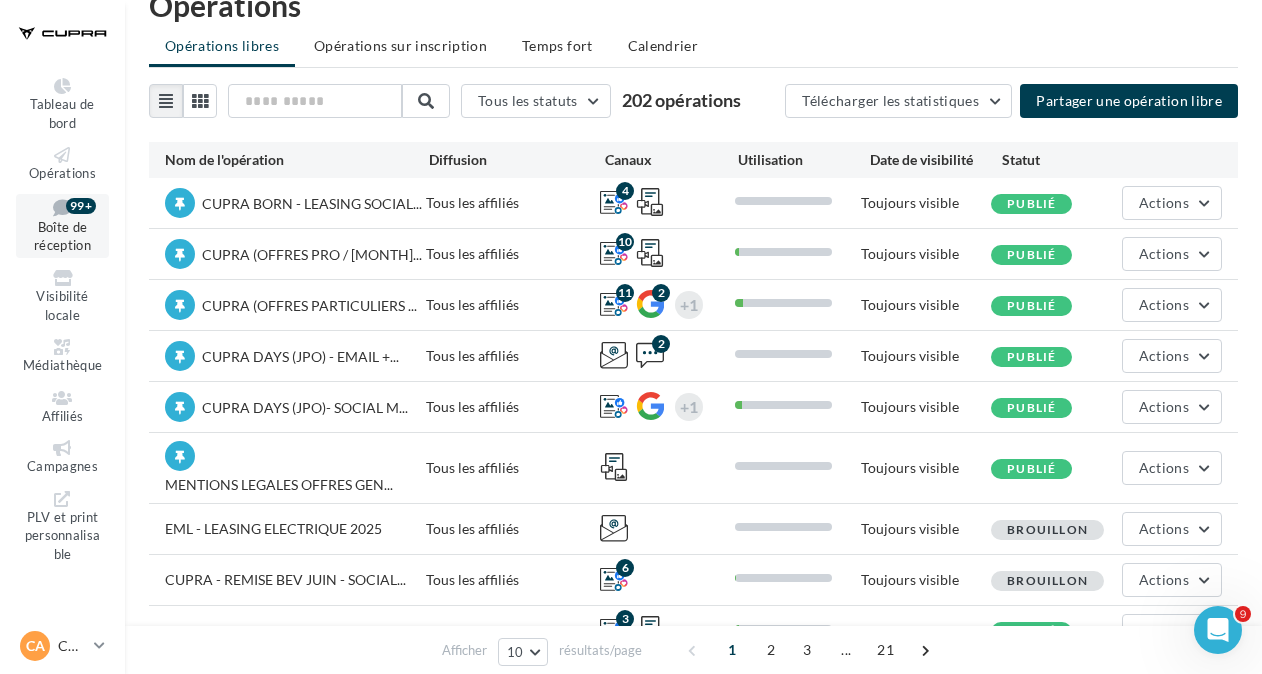 click on "Boîte de réception" at bounding box center (62, 236) 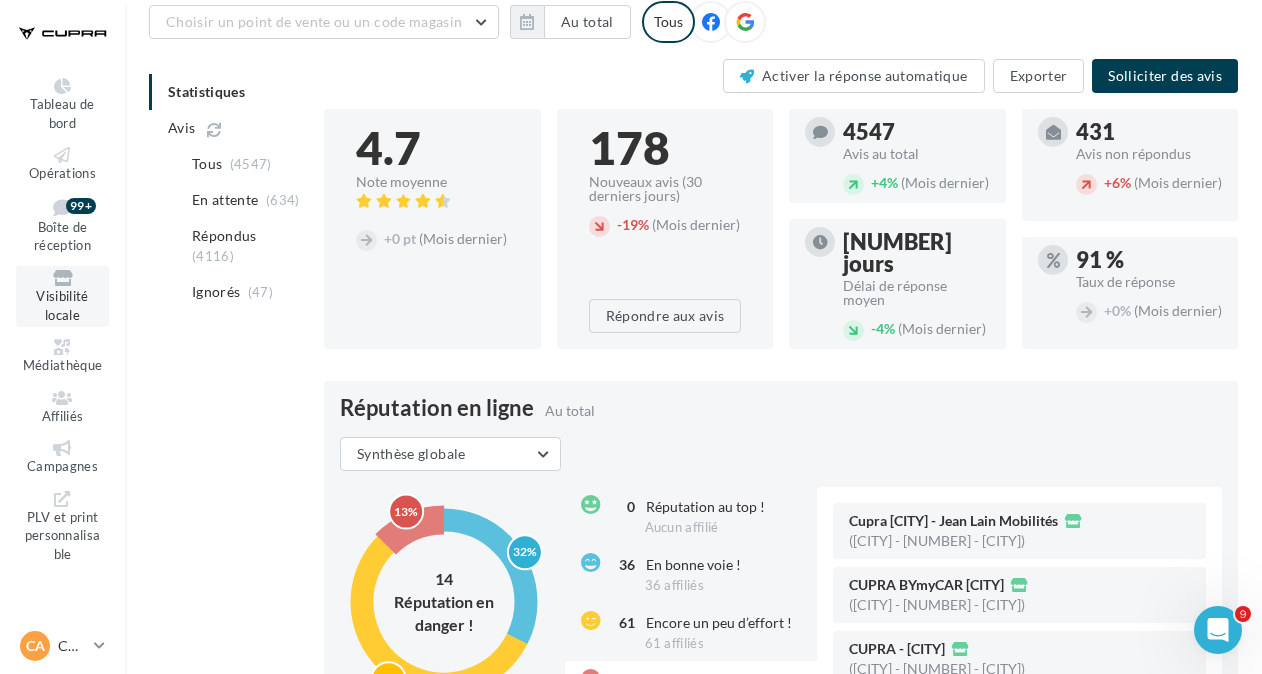 click on "Visibilité locale" at bounding box center [62, 305] 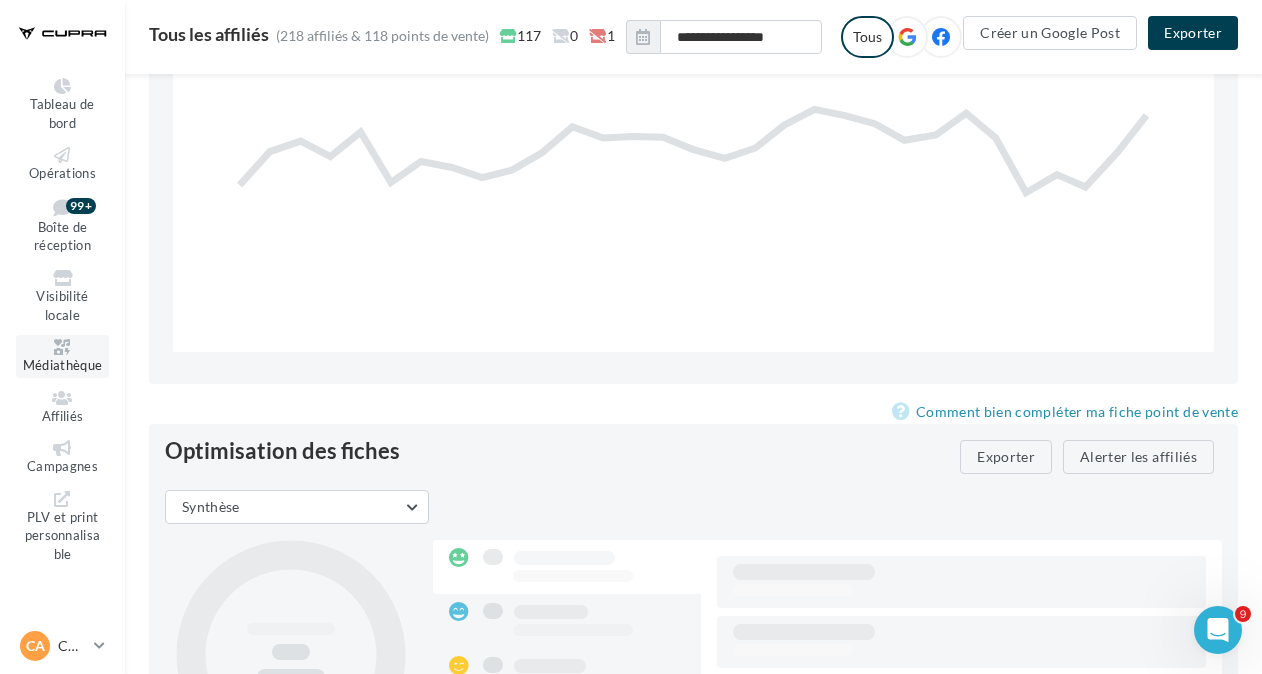 click on "Médiathèque" at bounding box center [63, 365] 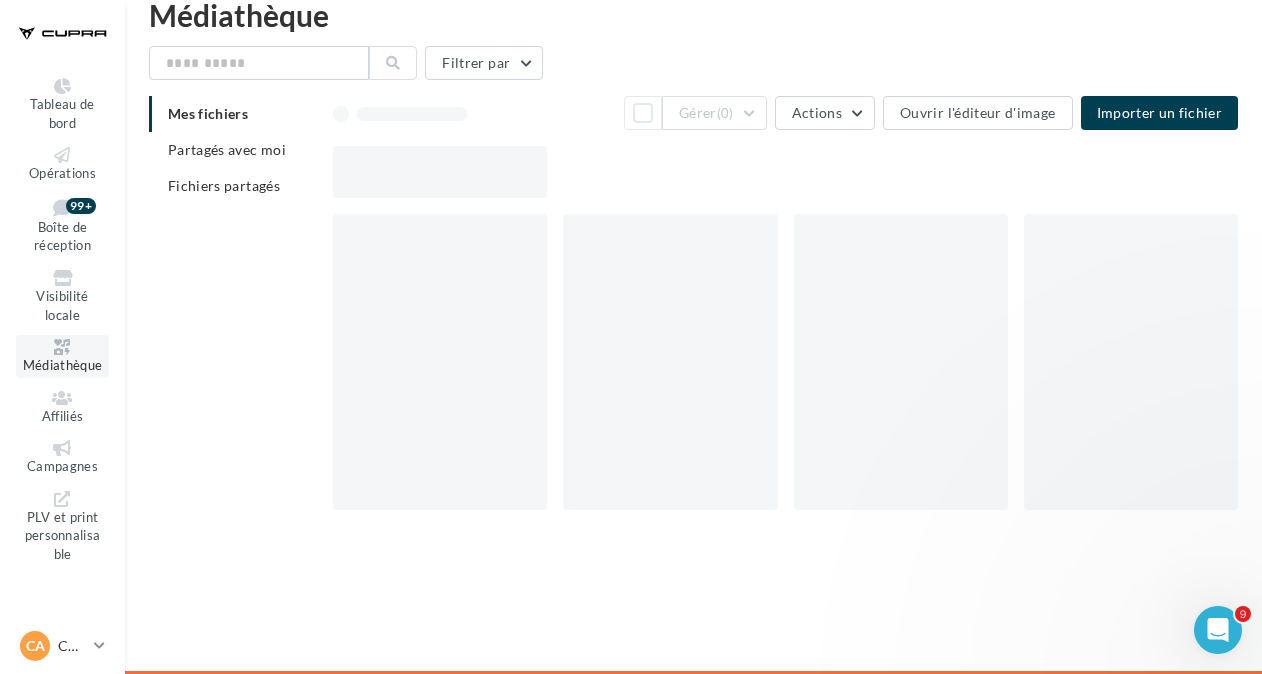 scroll, scrollTop: 0, scrollLeft: 0, axis: both 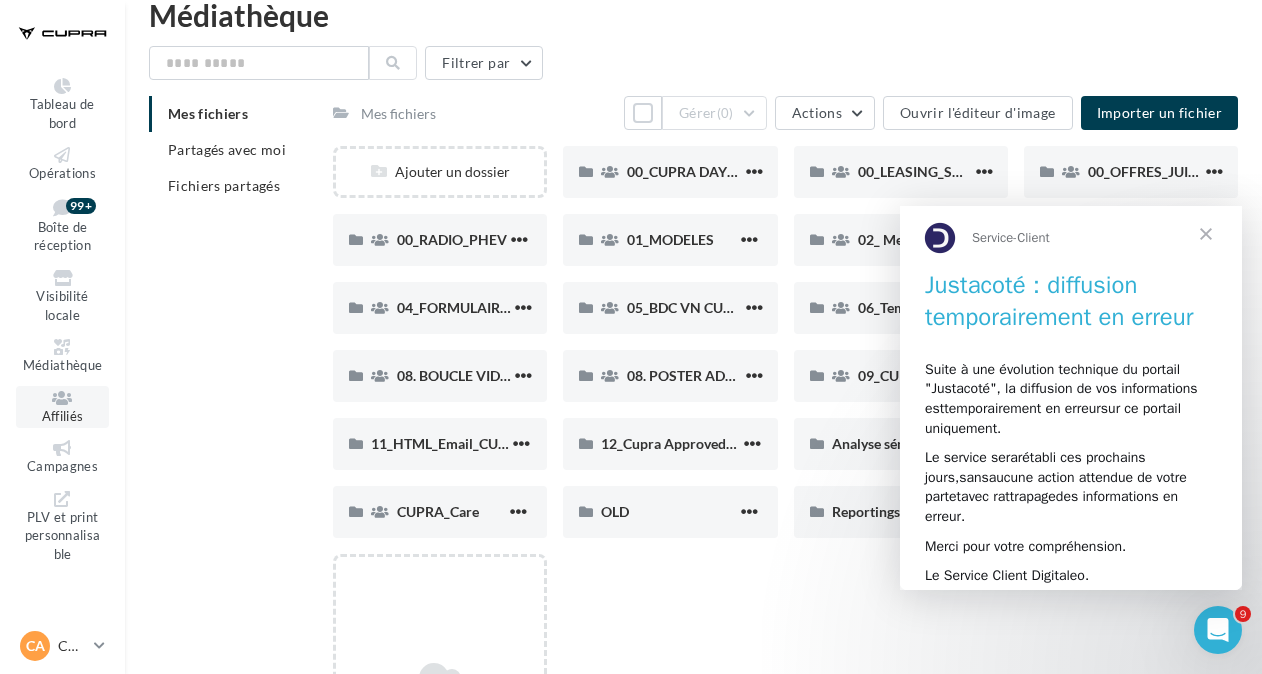 click at bounding box center (62, 398) 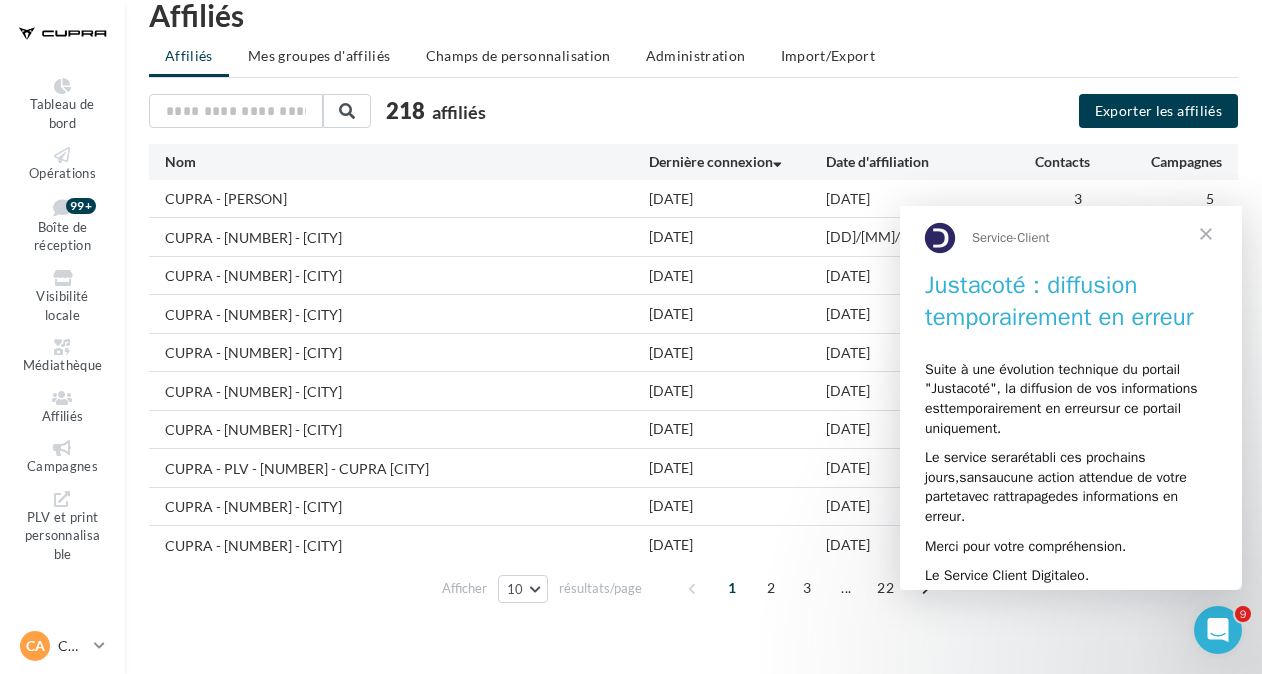 click at bounding box center [1206, 233] 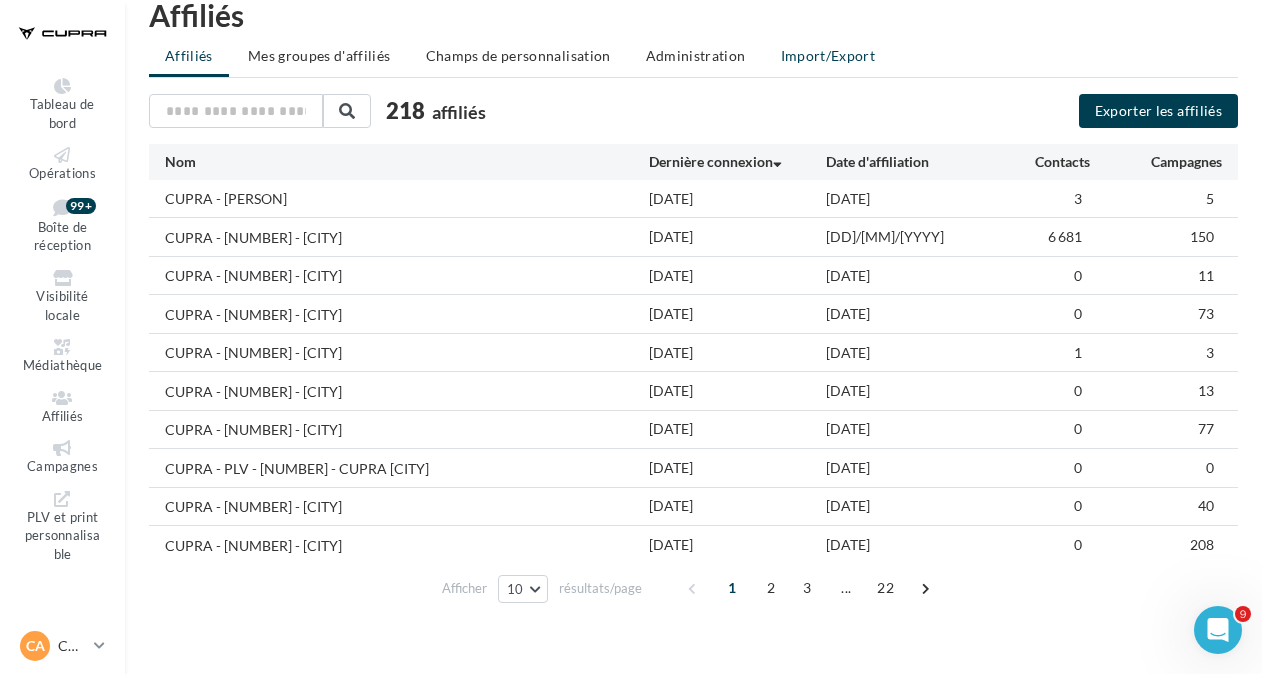 click on "Import/Export" at bounding box center [828, 55] 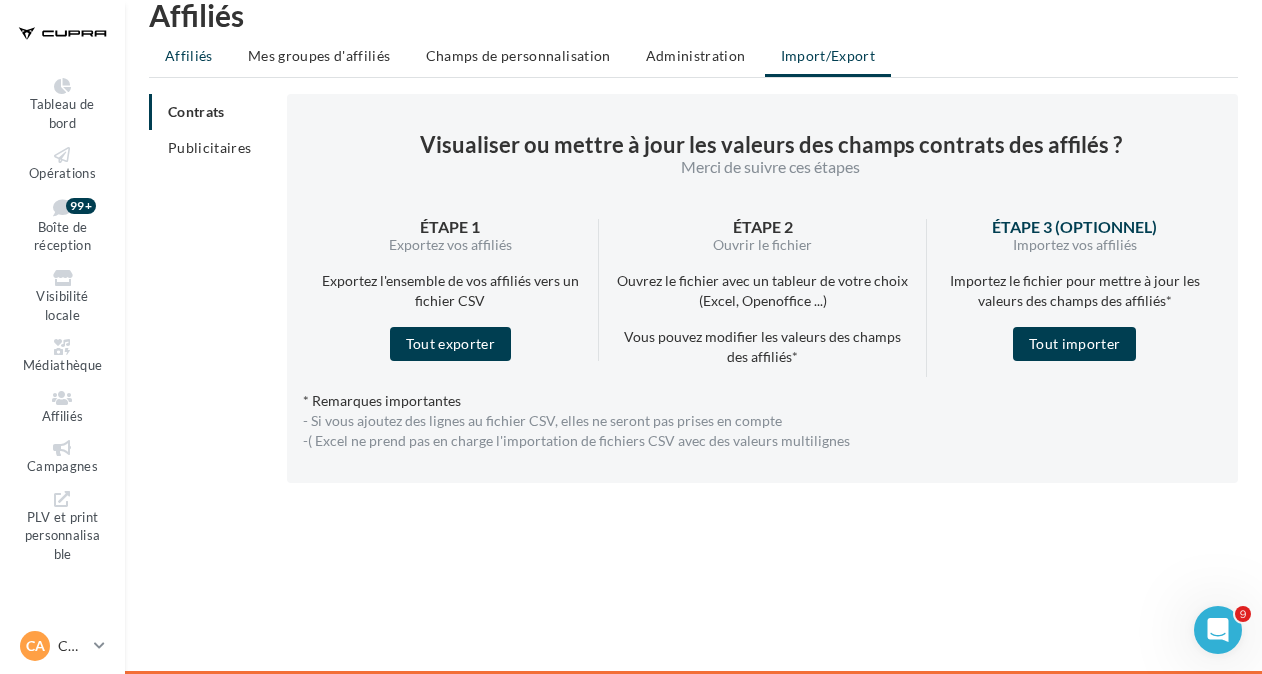 click on "Affiliés" at bounding box center [189, 55] 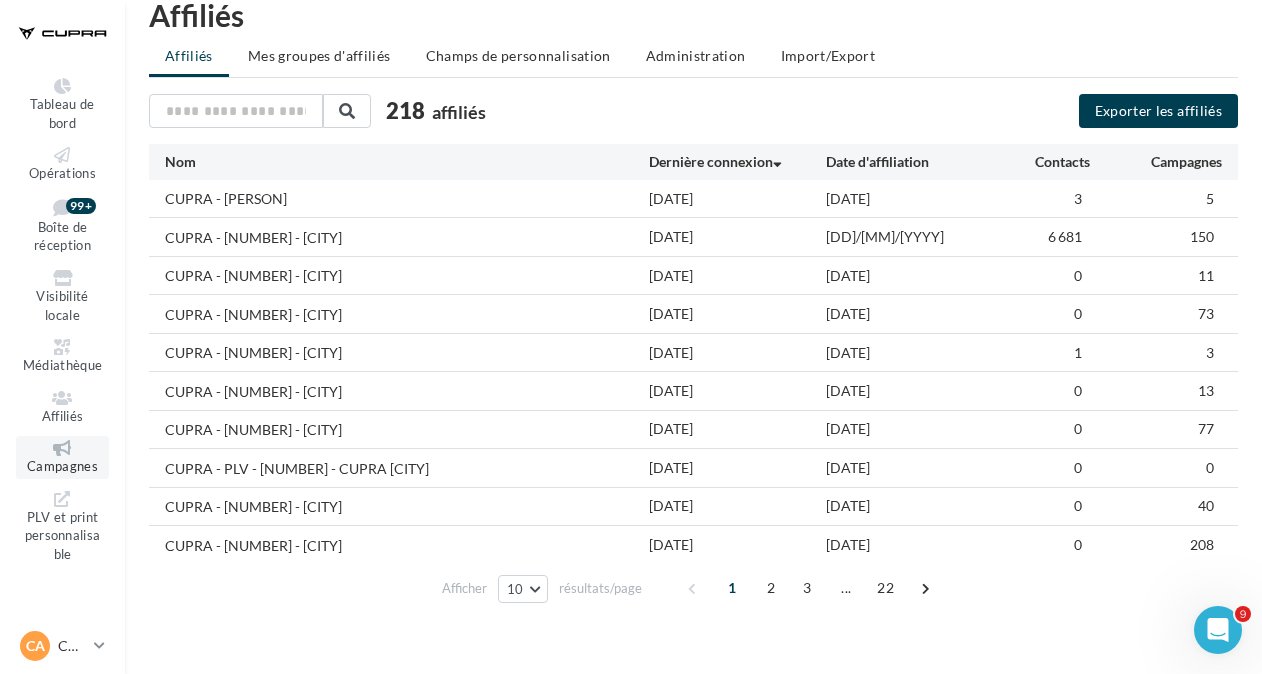 click on "Campagnes" at bounding box center (62, 466) 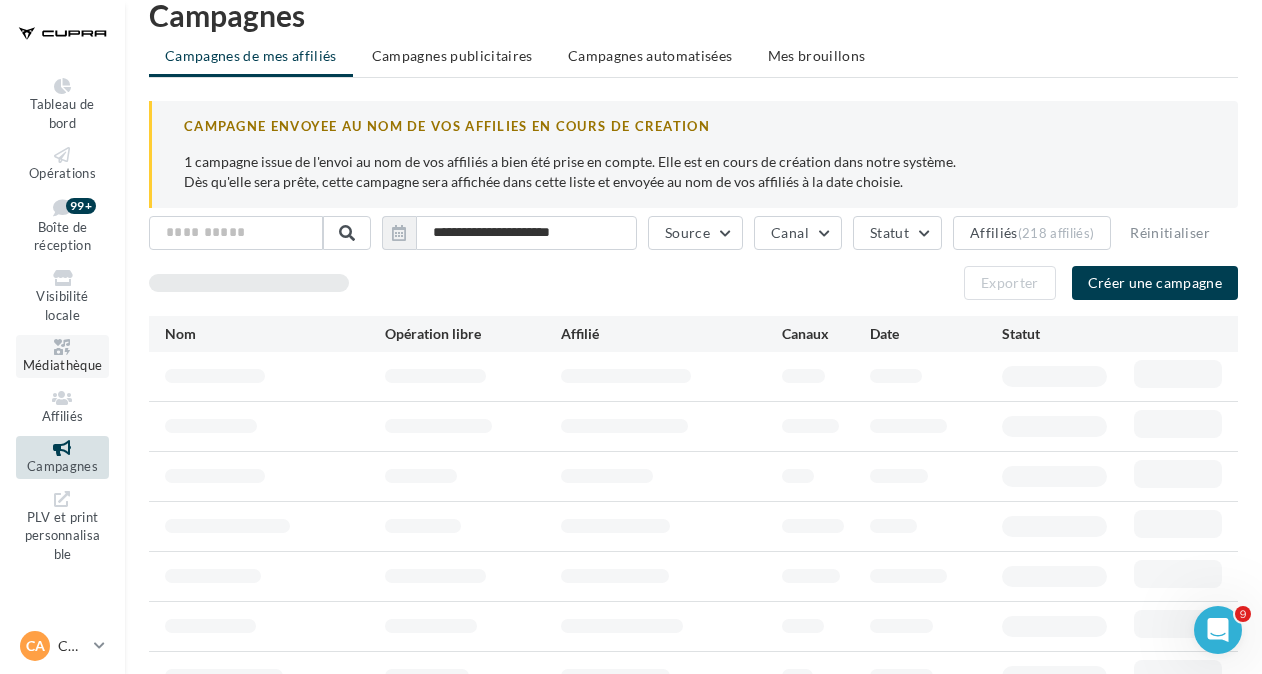 scroll, scrollTop: 0, scrollLeft: 0, axis: both 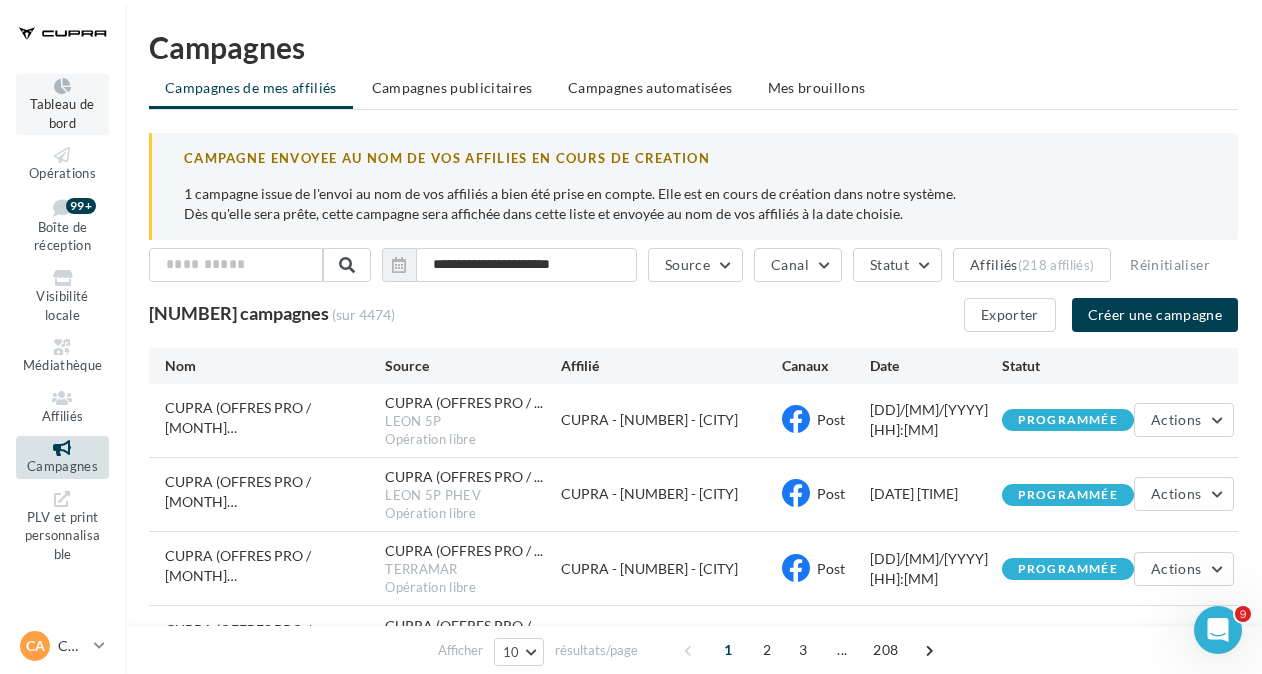 click on "Tableau de bord" at bounding box center [62, 113] 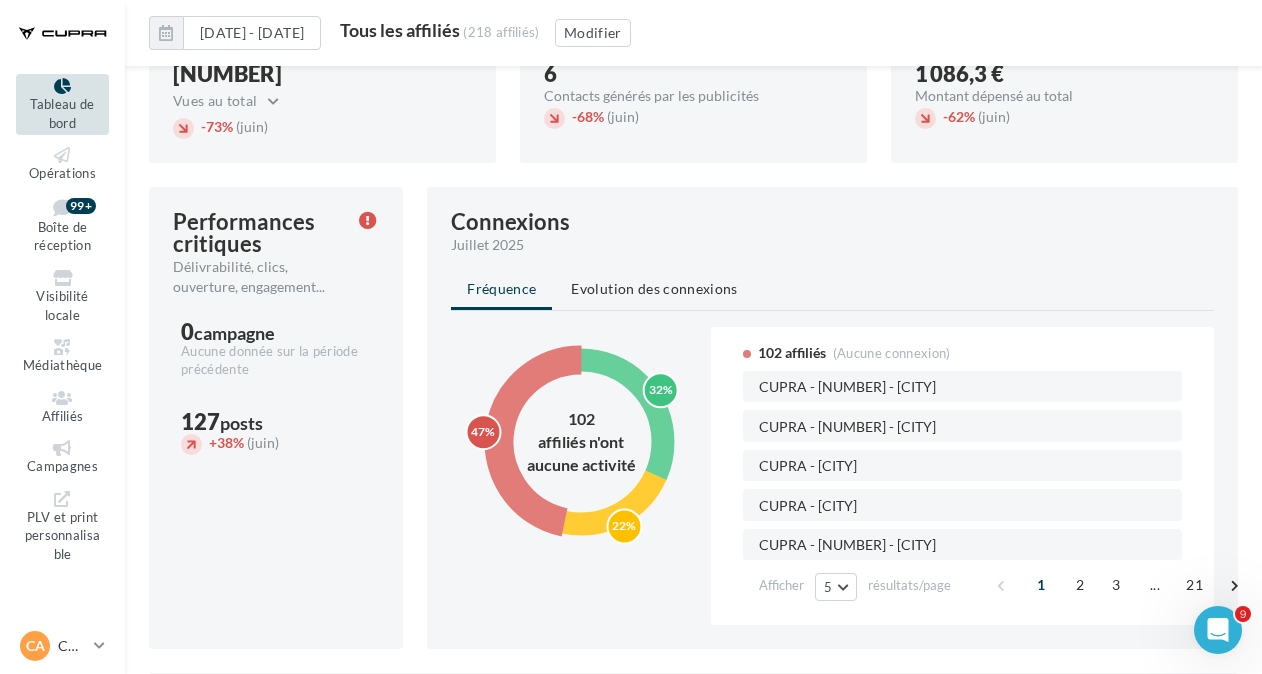 scroll, scrollTop: 1146, scrollLeft: 0, axis: vertical 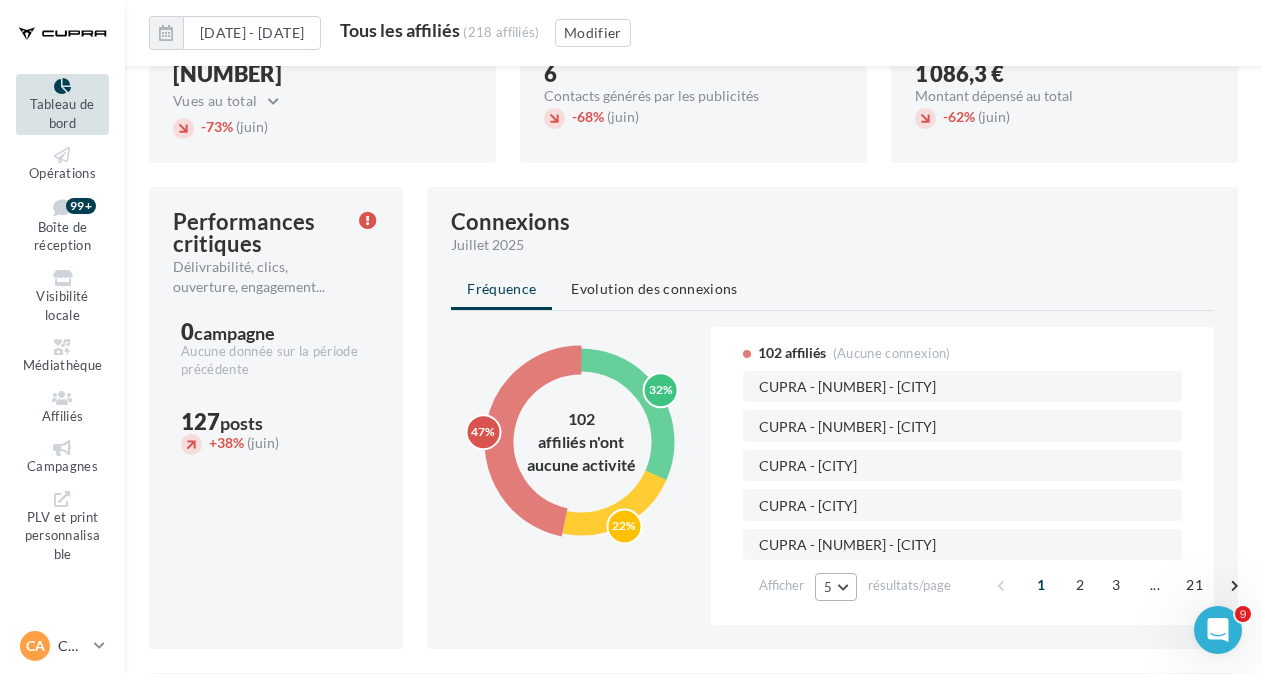 click on "5" at bounding box center (836, 587) 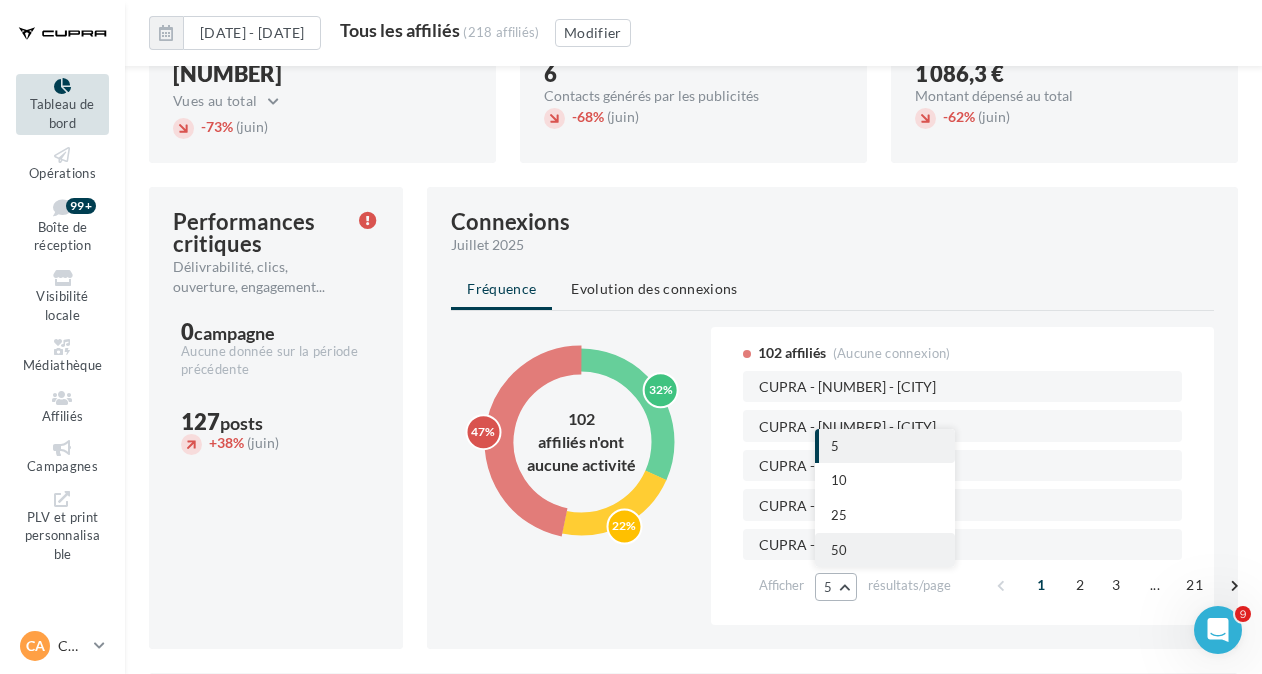scroll, scrollTop: 1164, scrollLeft: 0, axis: vertical 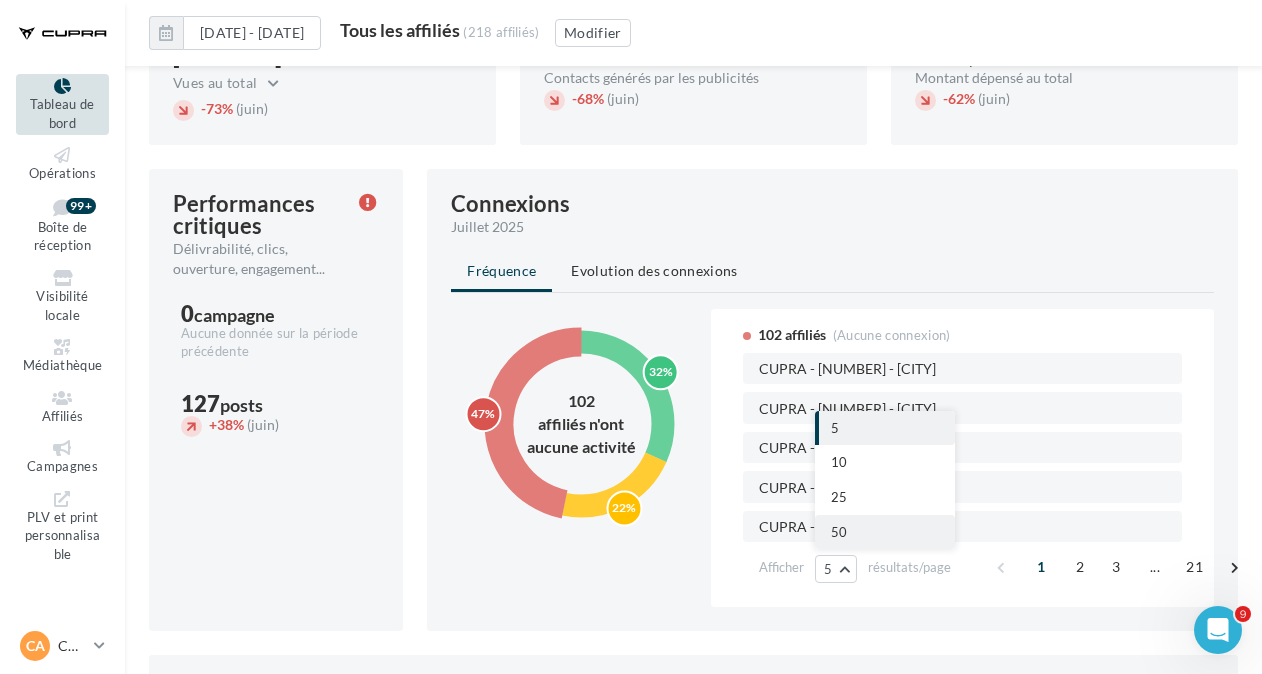 click on "50" at bounding box center [885, 532] 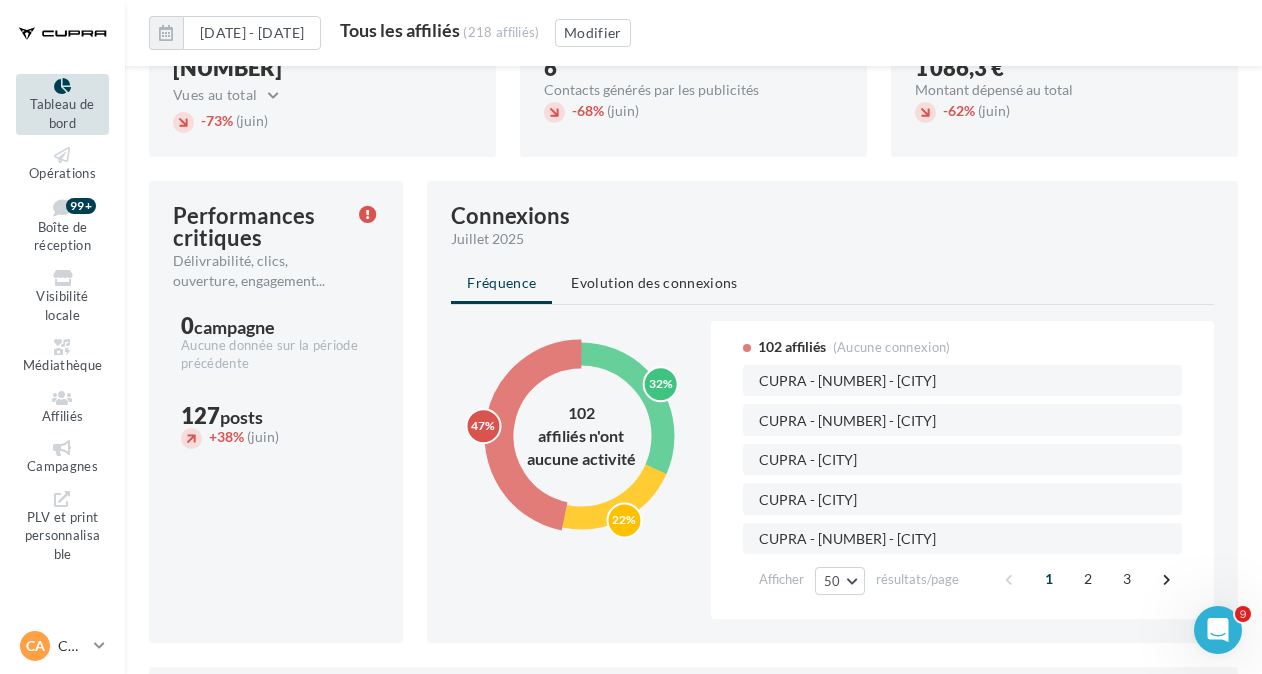 scroll, scrollTop: 1150, scrollLeft: 0, axis: vertical 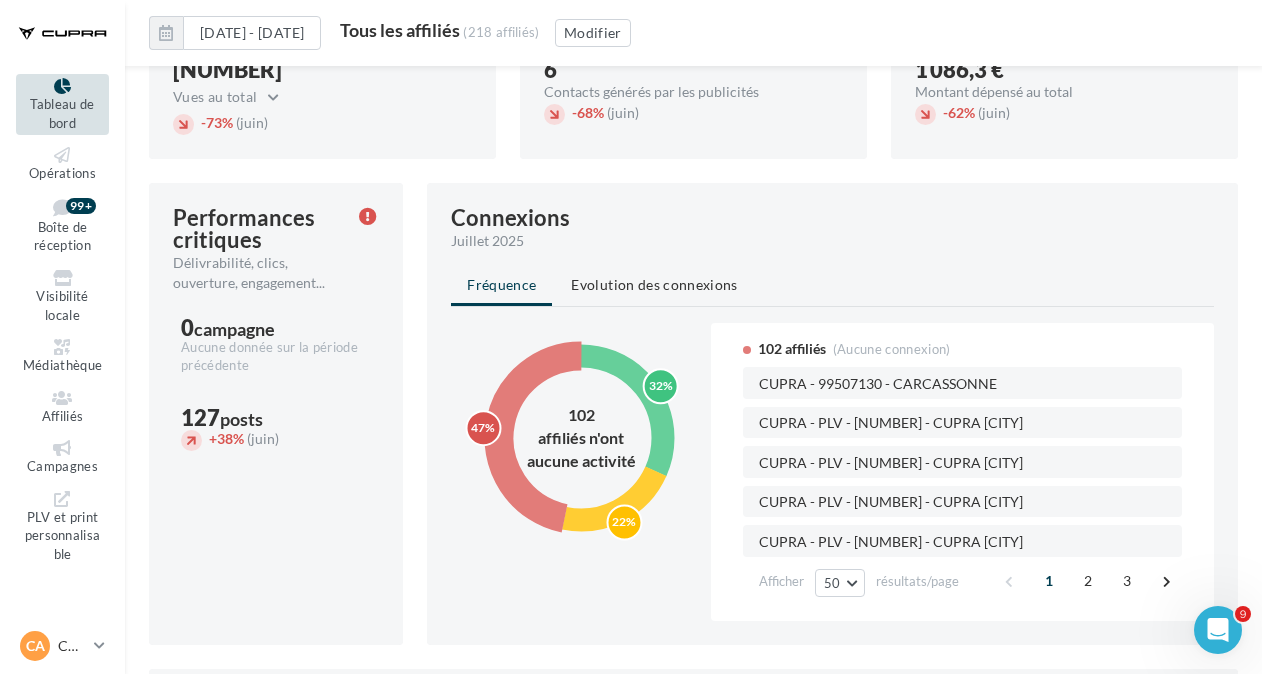 click 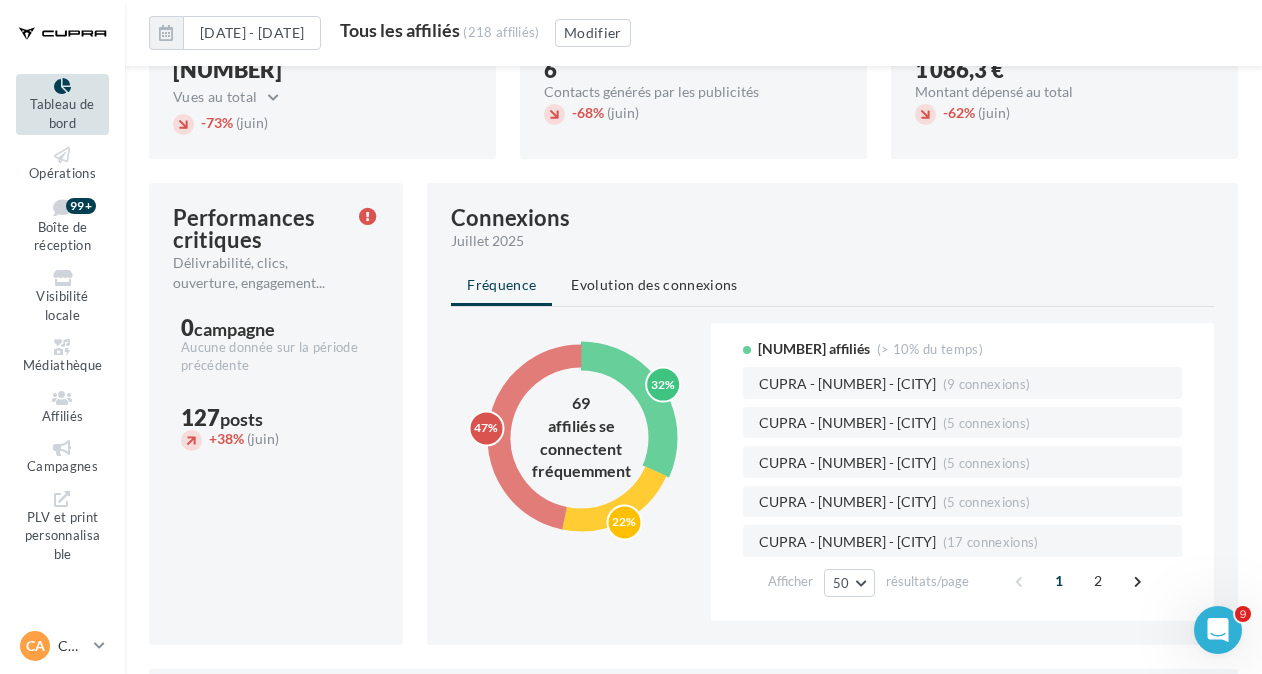 scroll, scrollTop: 1426, scrollLeft: 0, axis: vertical 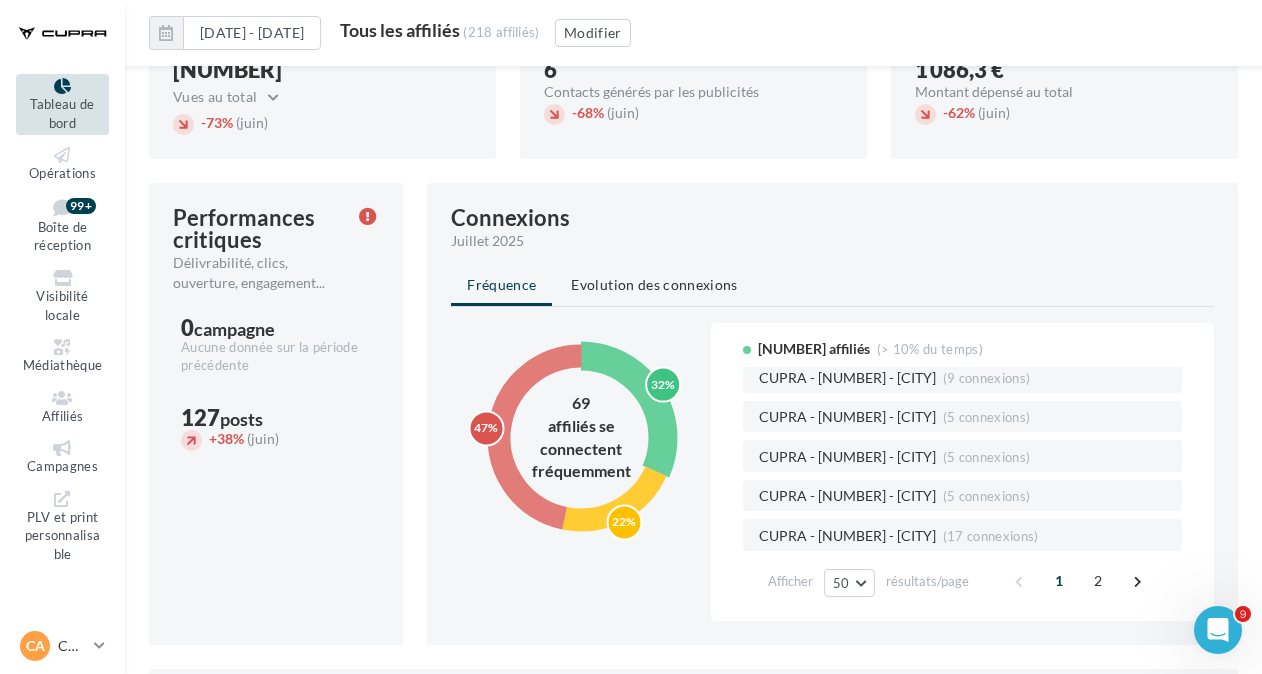 click 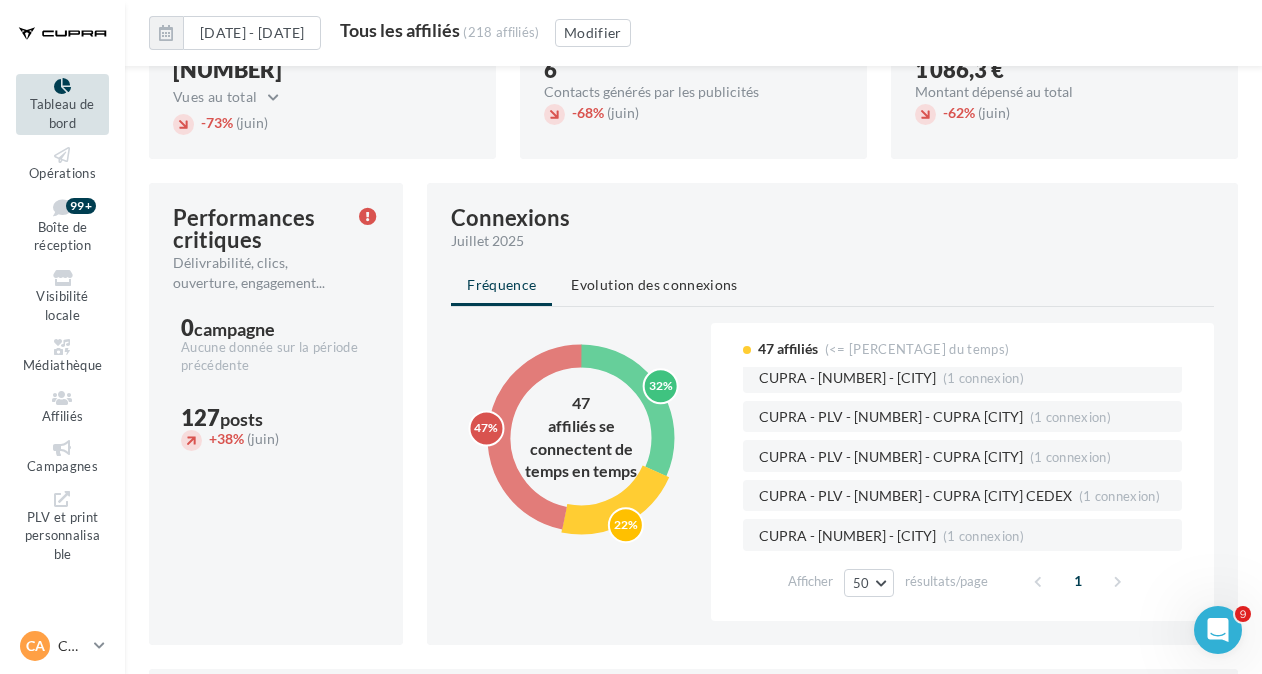 scroll, scrollTop: 1438, scrollLeft: 0, axis: vertical 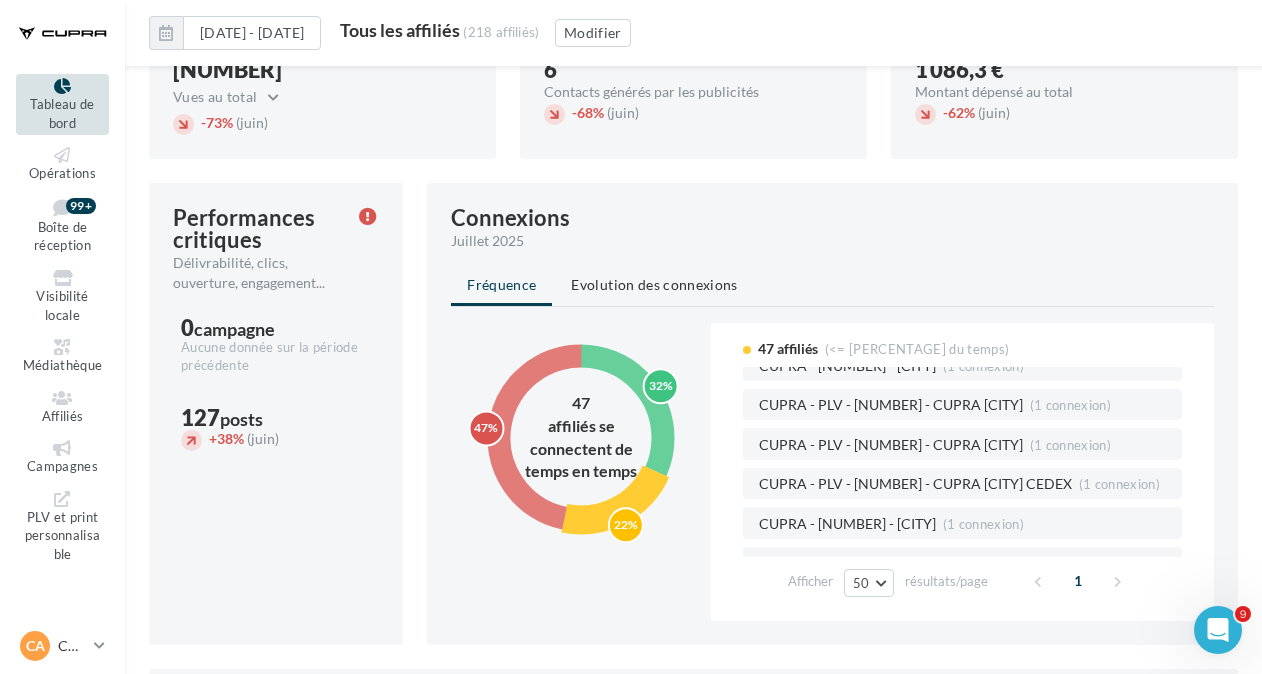click 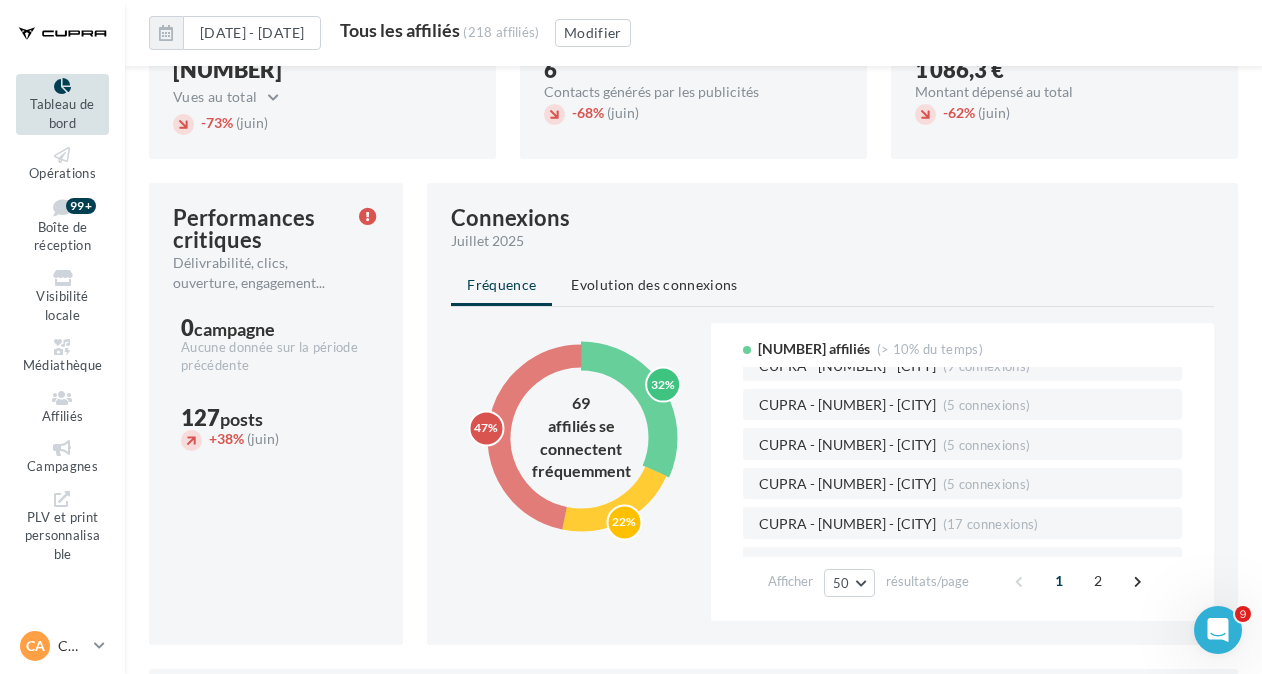 scroll, scrollTop: 1426, scrollLeft: 0, axis: vertical 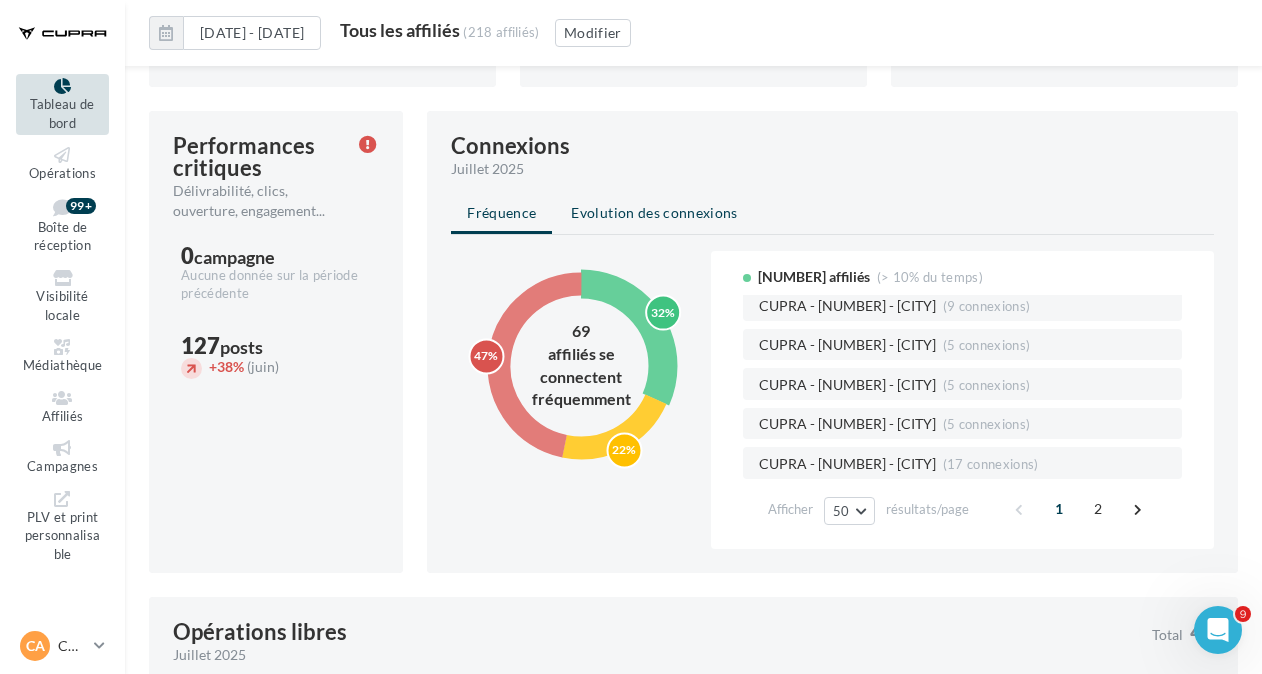 click on "Evolution des connexions" at bounding box center (654, 212) 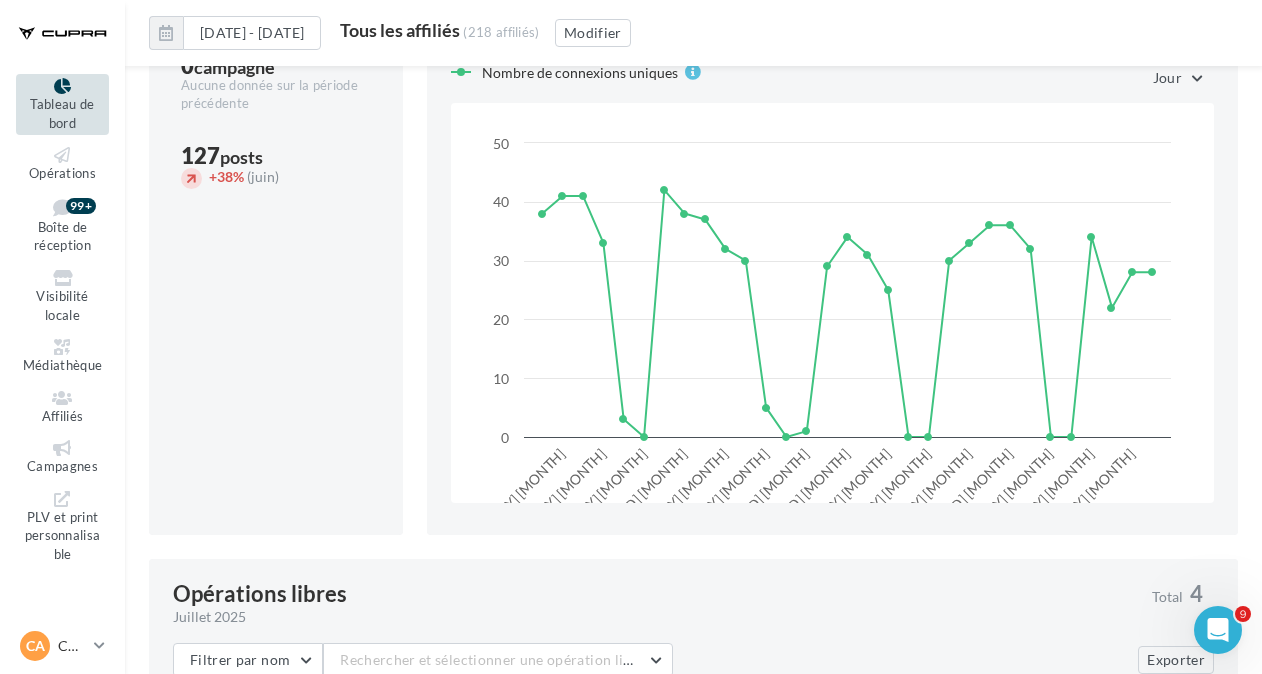 scroll, scrollTop: 1384, scrollLeft: 0, axis: vertical 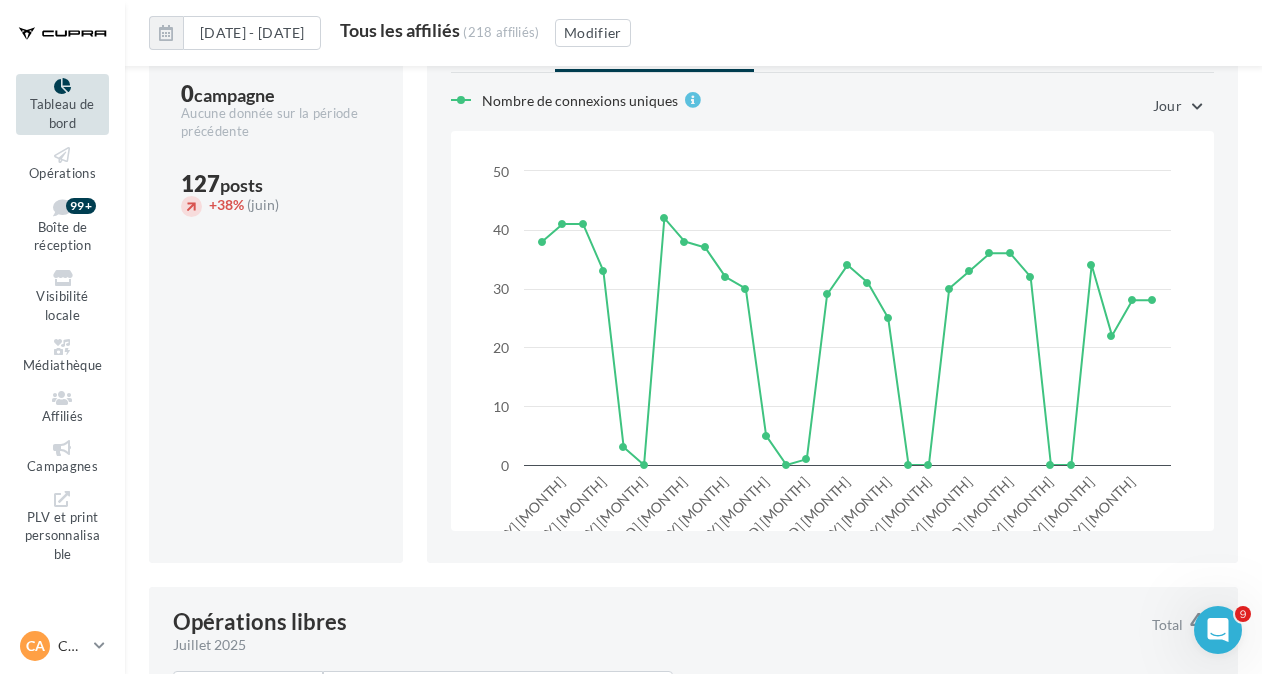 click on "Jour" at bounding box center [1167, 105] 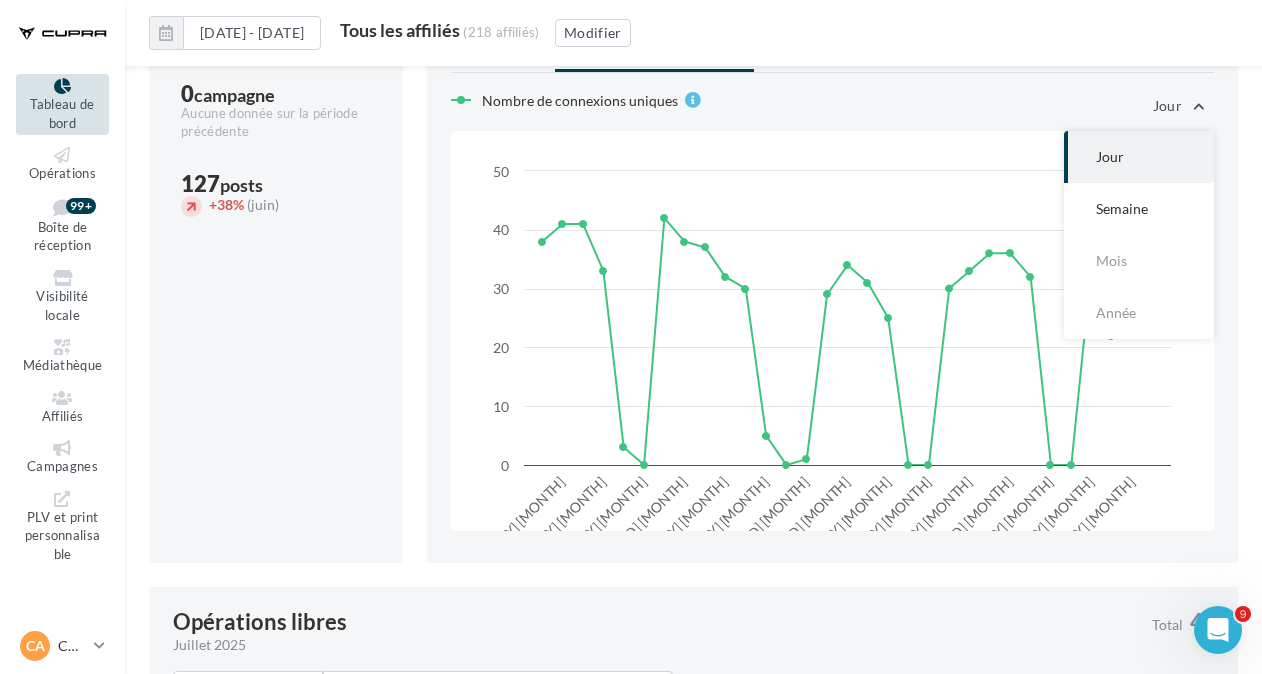 click 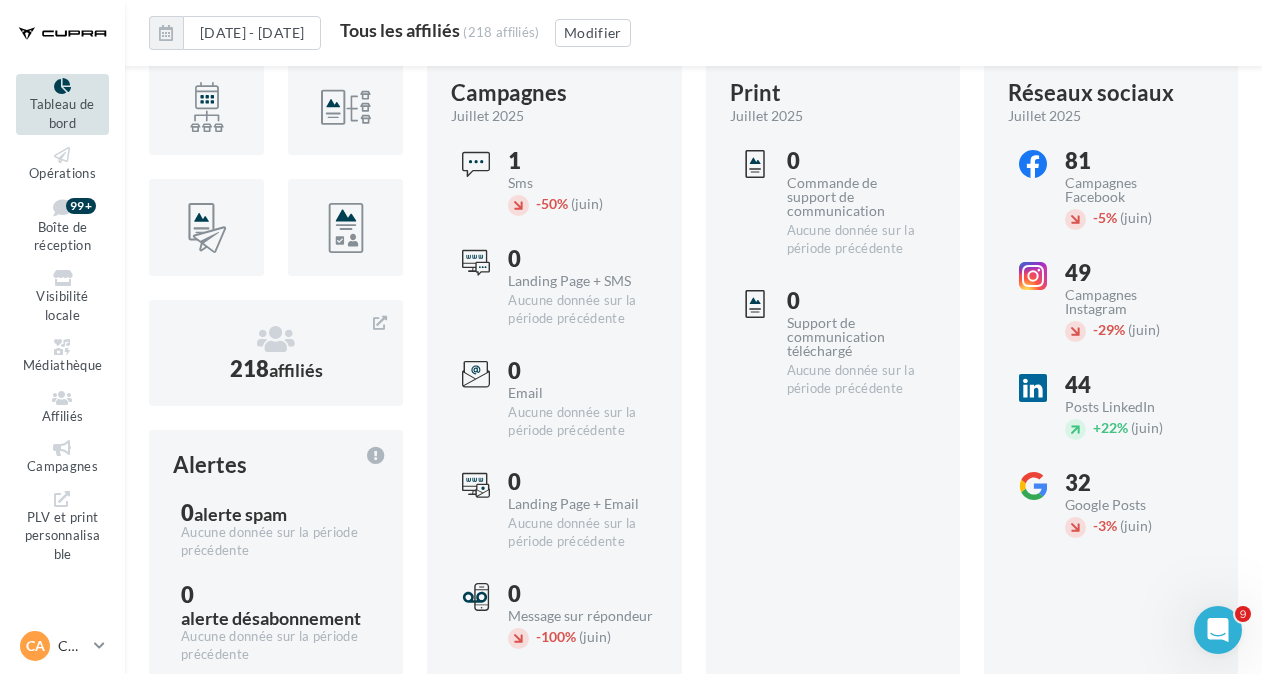 scroll, scrollTop: 0, scrollLeft: 0, axis: both 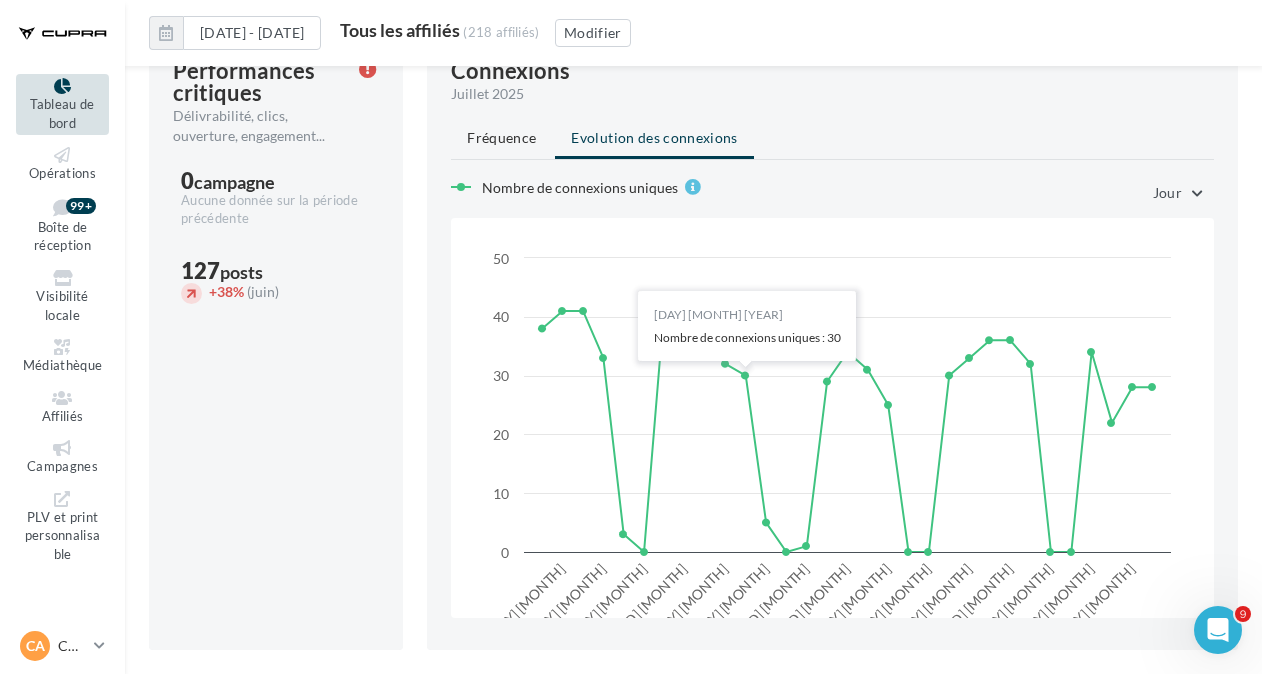 click on "Jour" at bounding box center (1175, 193) 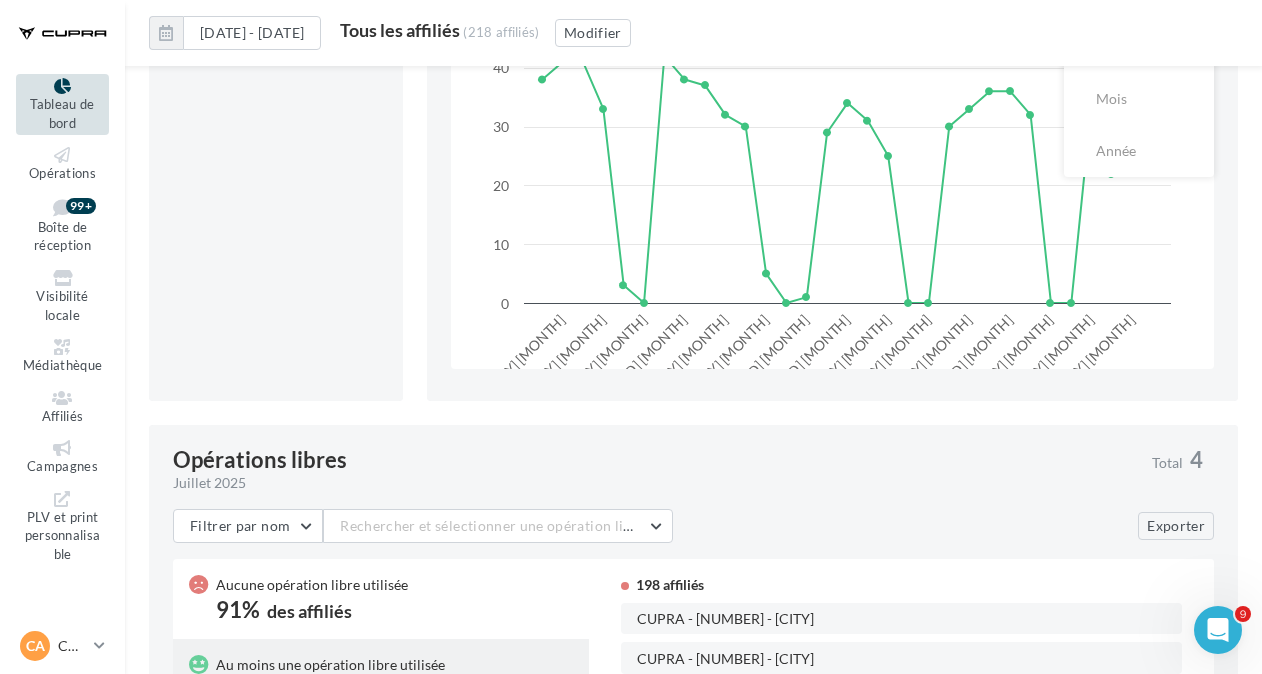 scroll, scrollTop: 1547, scrollLeft: 0, axis: vertical 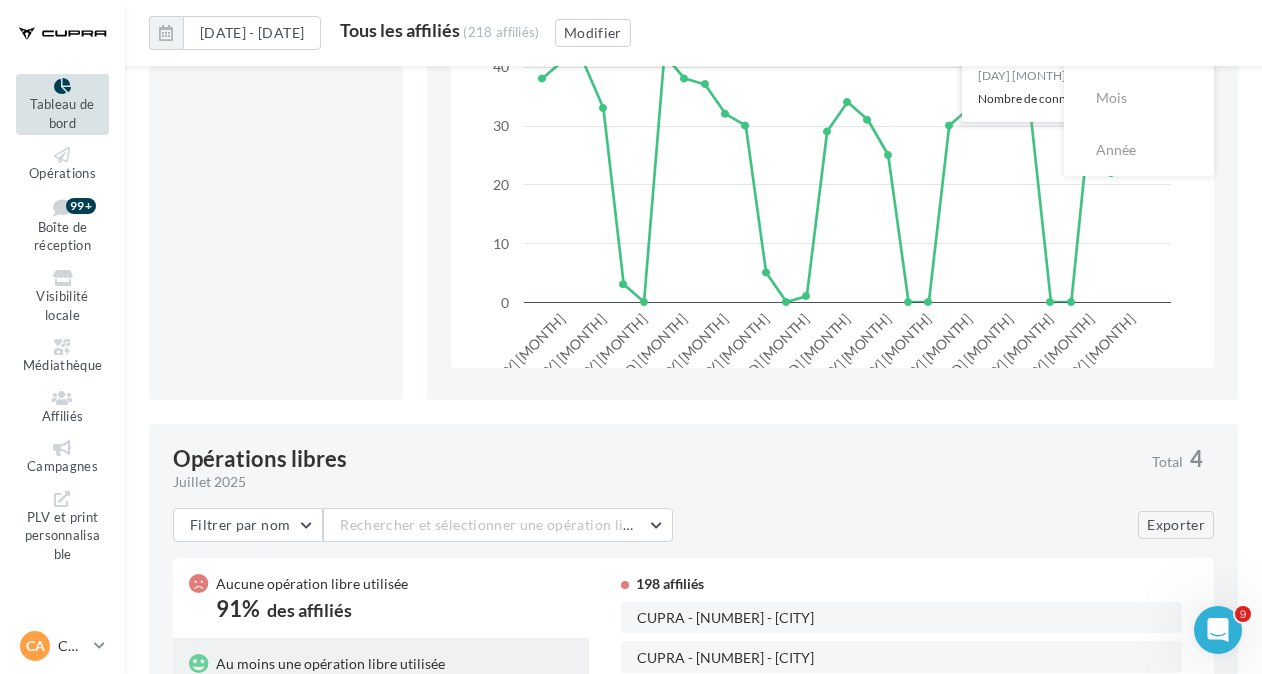 click 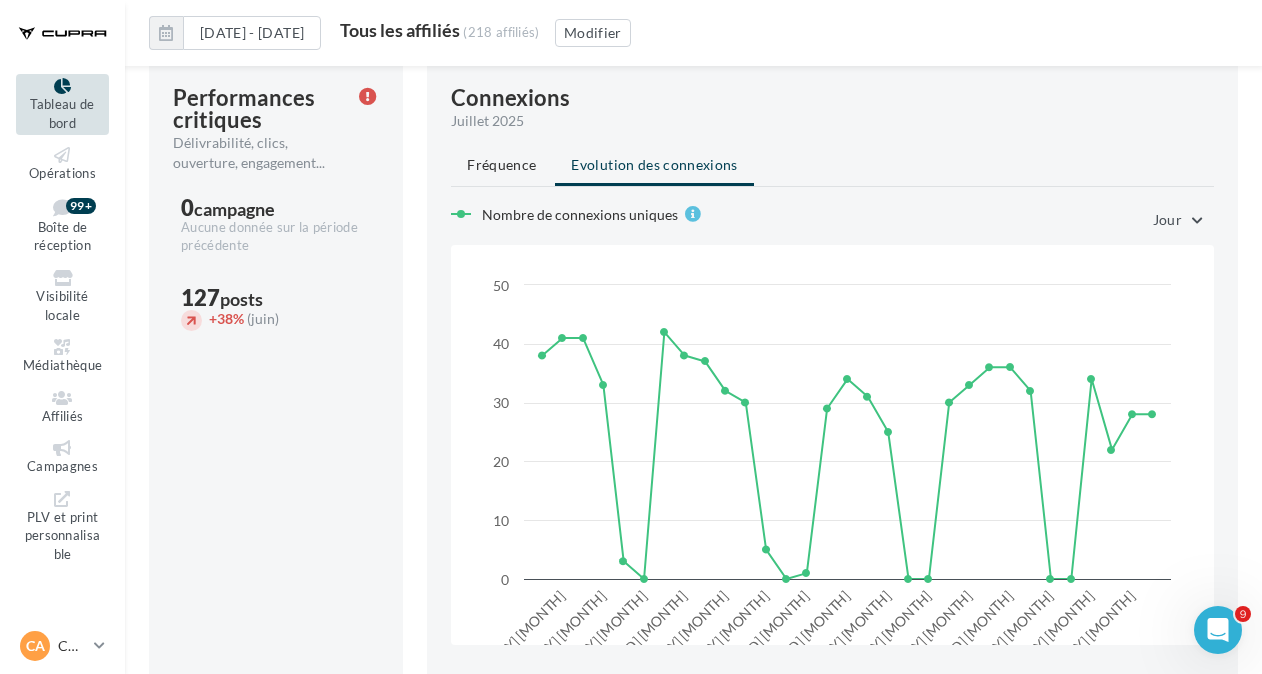 scroll, scrollTop: 1269, scrollLeft: 0, axis: vertical 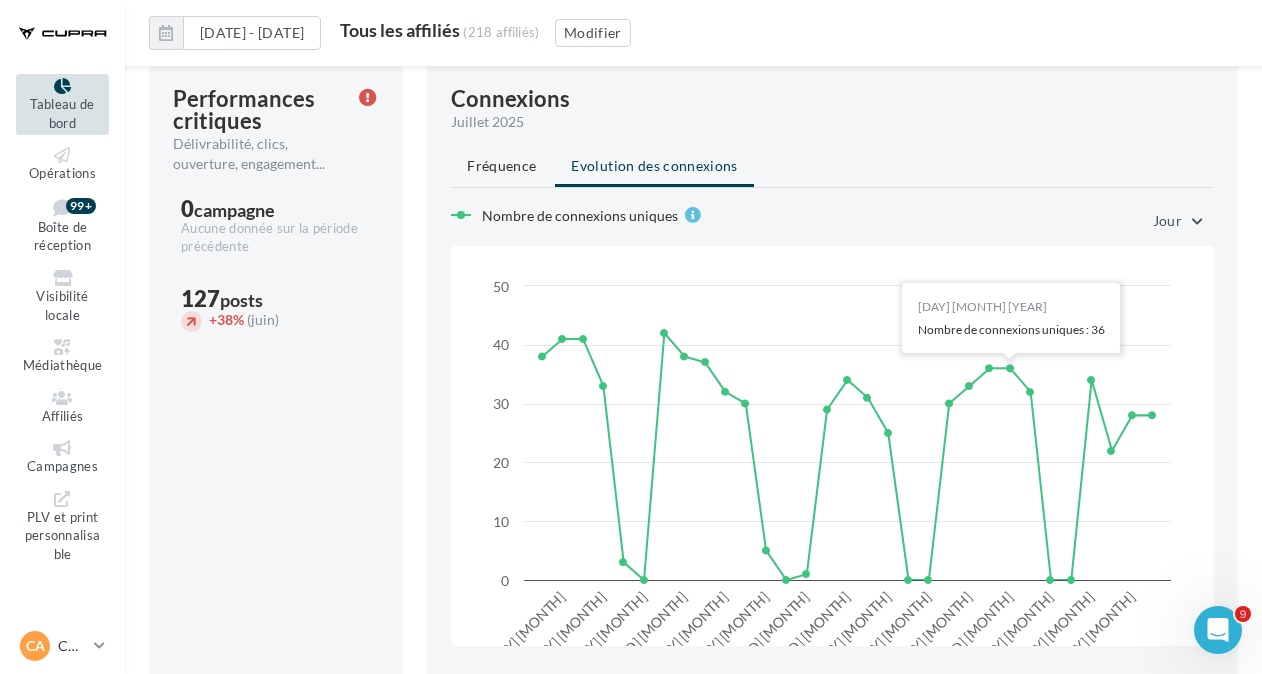 click on "Connexions
[MONTH] [YEAR]
Fréquence
Evolution des connexions
Nombre de connexions uniques         Jour         Jour     Semaine     Mois     Année         Created with Highcharts 9.3.3 [DAY] [MONTH] [DAY] [MONTH] [DAY] [MONTH] [DAY] [MONTH] [DAY] [MONTH] [DAY] [MONTH] [DAY] [MONTH] [DAY] [MONTH] [DAY] [MONTH] [DAY] [MONTH] [DAY] [MONTH] [DAY] [MONTH] 0 [NUMBER] [NUMBER] [NUMBER] [DAY] [MONTH] [YEAR] Nombre de connexions uniques : [NUMBER]" at bounding box center [832, 371] 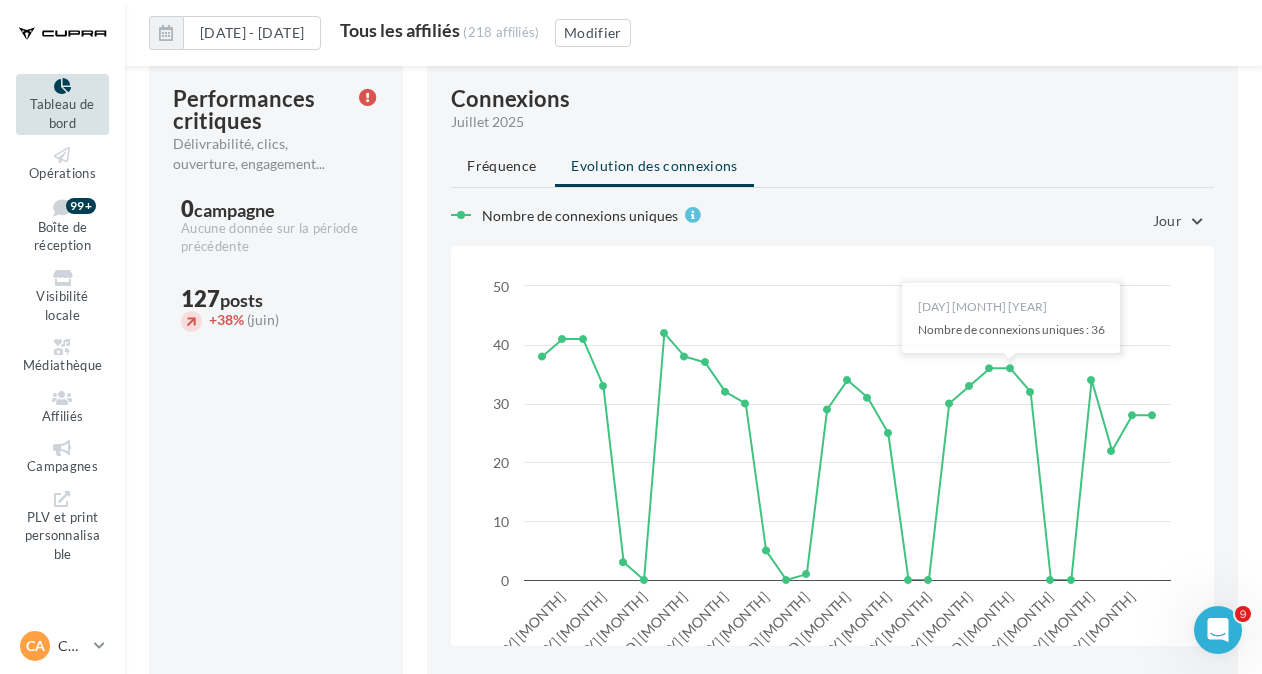 click on "Connexions
[MONTH] [YEAR]
Fréquence
Evolution des connexions
Nombre de connexions uniques         Jour         Jour     Semaine     Mois     Année         Created with Highcharts 9.3.3 [DAY] [MONTH] [DAY] [MONTH] [DAY] [MONTH] [DAY] [MONTH] [DAY] [MONTH] [DAY] [MONTH] [DAY] [MONTH] [DAY] [MONTH] [DAY] [MONTH] [DAY] [MONTH] [DAY] [MONTH] [DAY] [MONTH] 0 [NUMBER] [NUMBER] [NUMBER] [DAY] [MONTH] [YEAR] Nombre de connexions uniques : [NUMBER]" at bounding box center (832, 371) 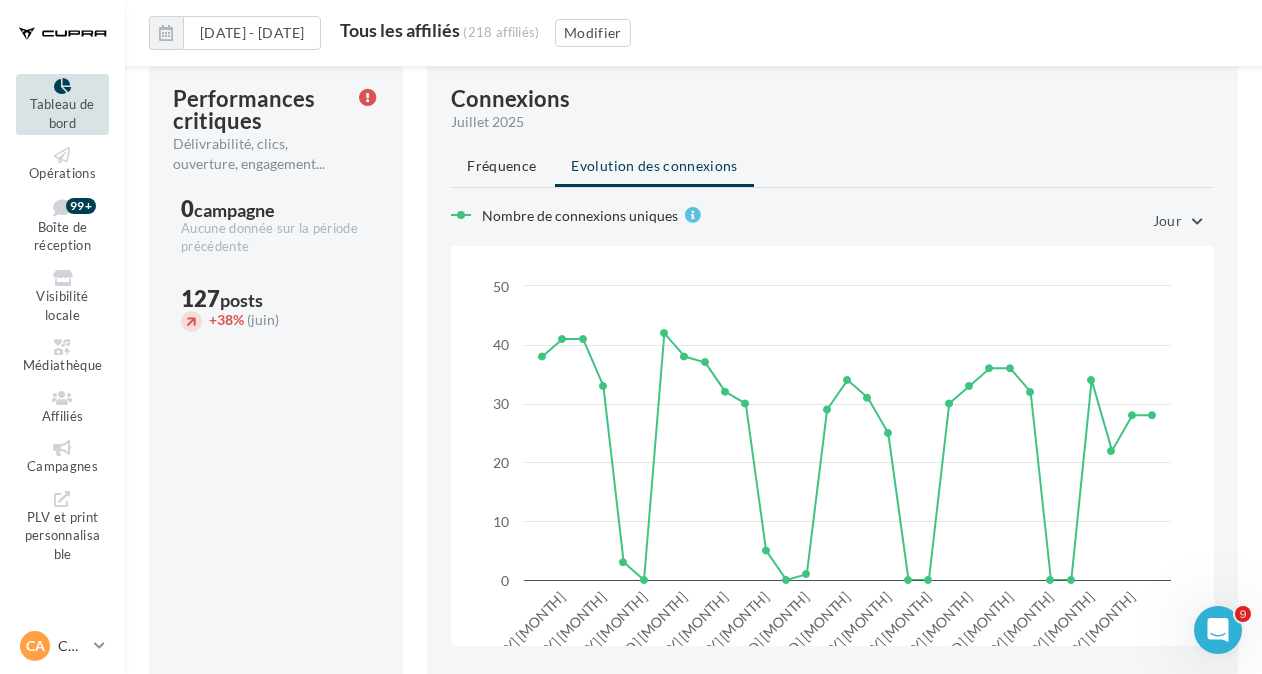 drag, startPoint x: 494, startPoint y: 80, endPoint x: 489, endPoint y: 166, distance: 86.145226 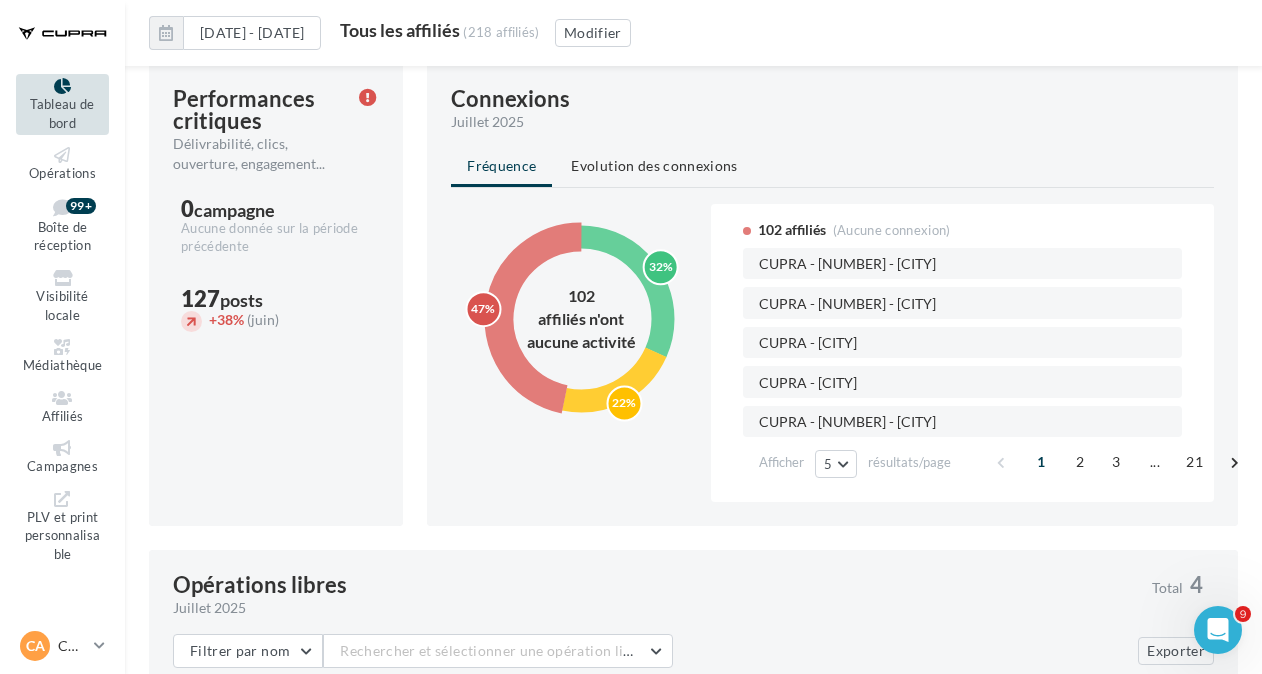 click on "Fréquence
Evolution des connexions" at bounding box center [832, 168] 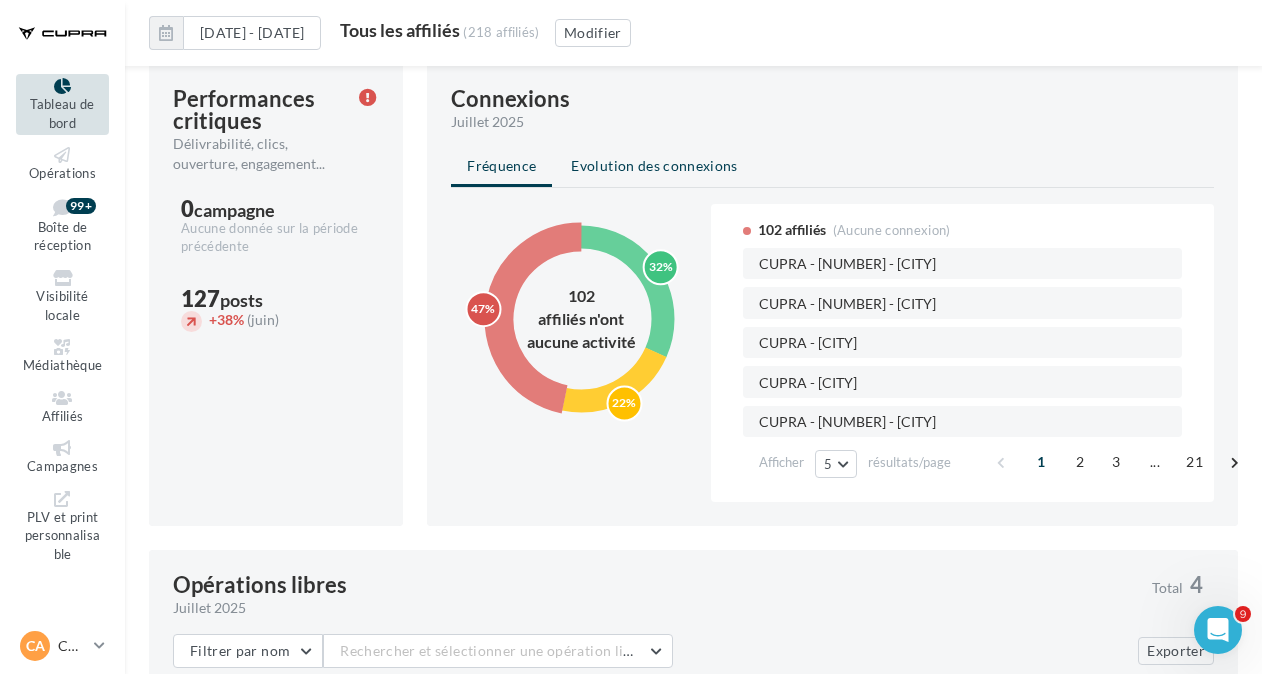 drag, startPoint x: 489, startPoint y: 166, endPoint x: 632, endPoint y: 164, distance: 143.01399 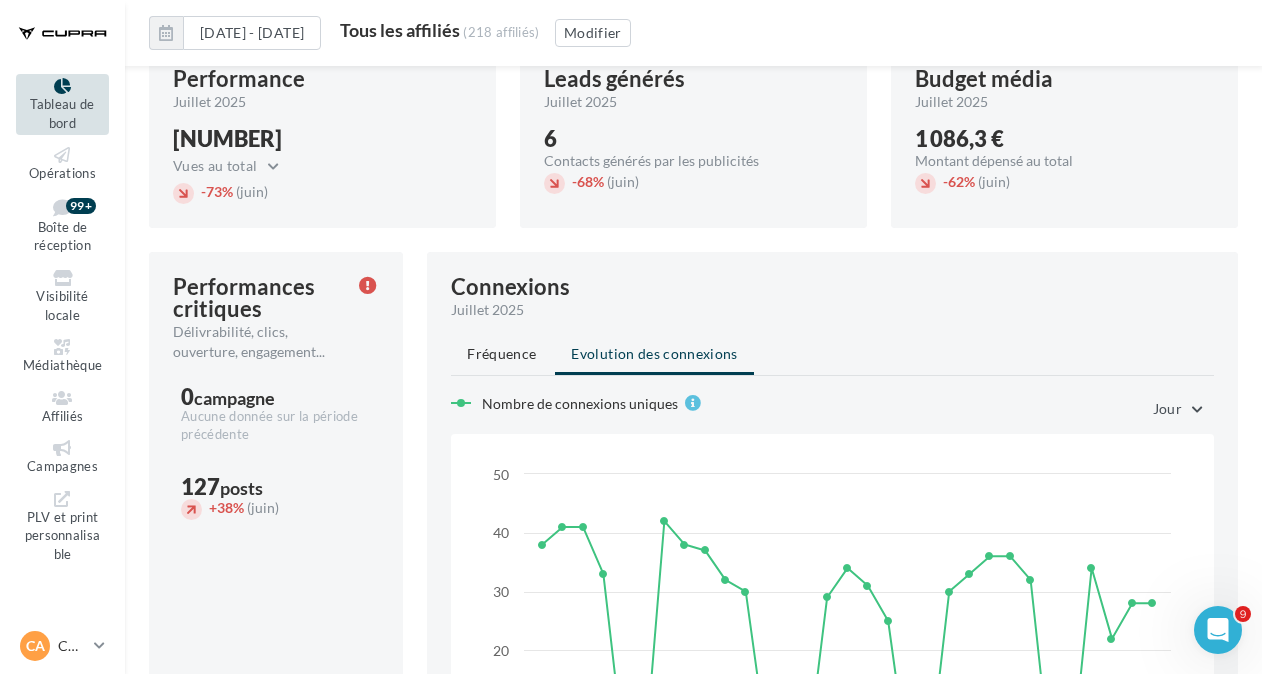 scroll, scrollTop: 1086, scrollLeft: 0, axis: vertical 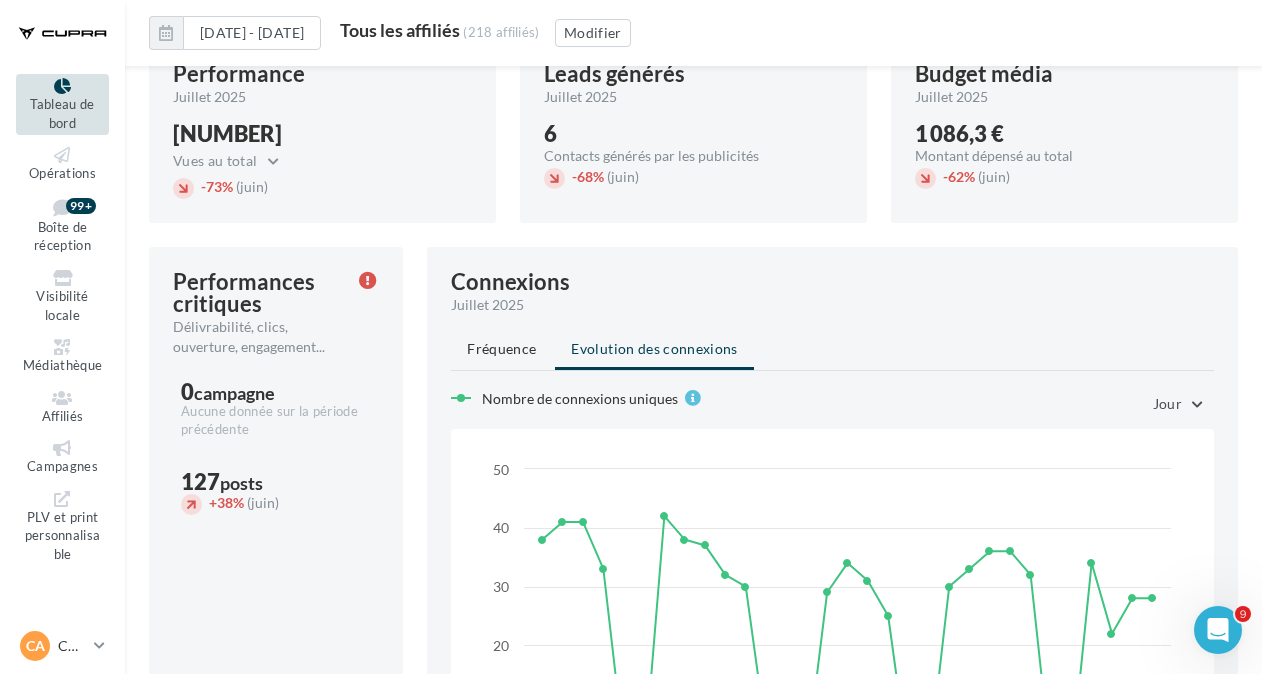 click on "Connexions" at bounding box center [510, 282] 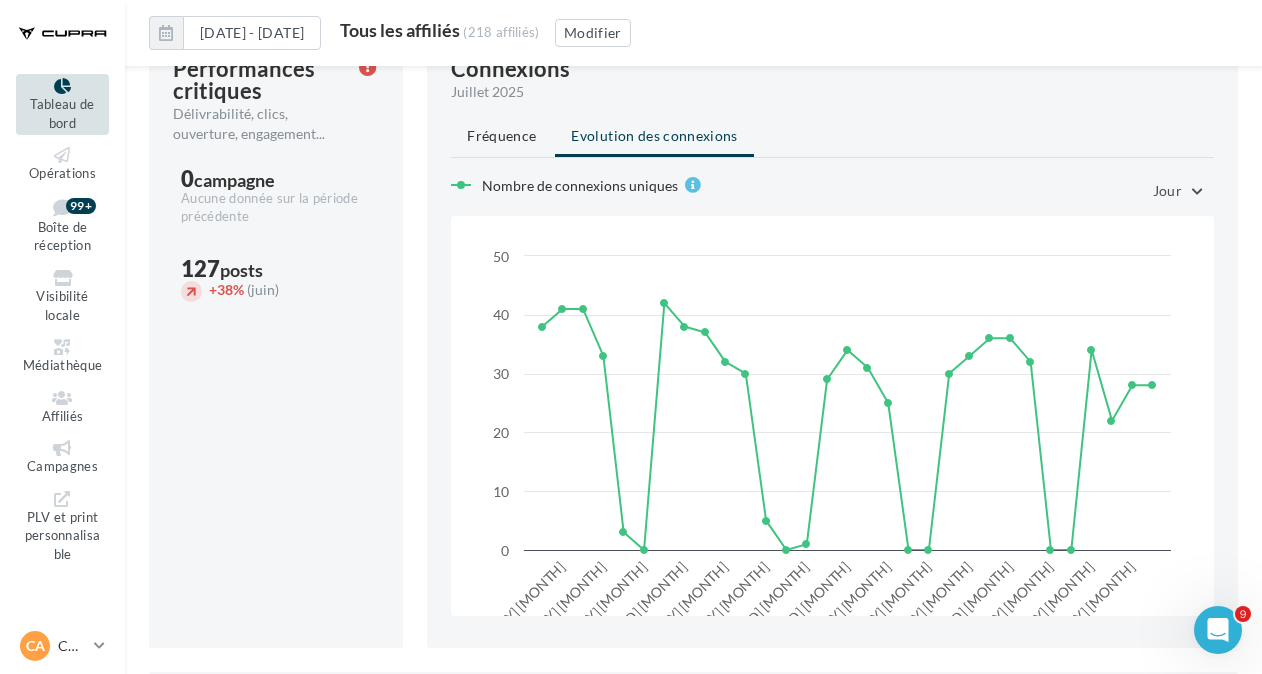 scroll, scrollTop: 1298, scrollLeft: 0, axis: vertical 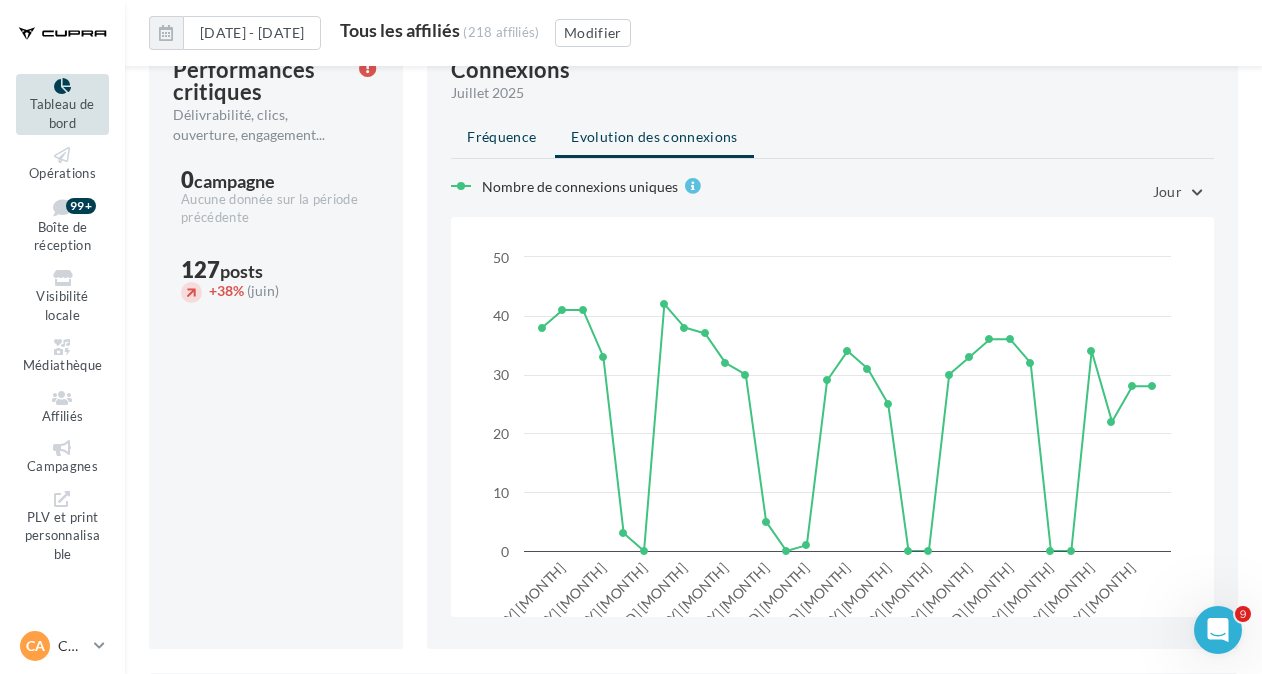 click on "Fréquence" at bounding box center (501, 137) 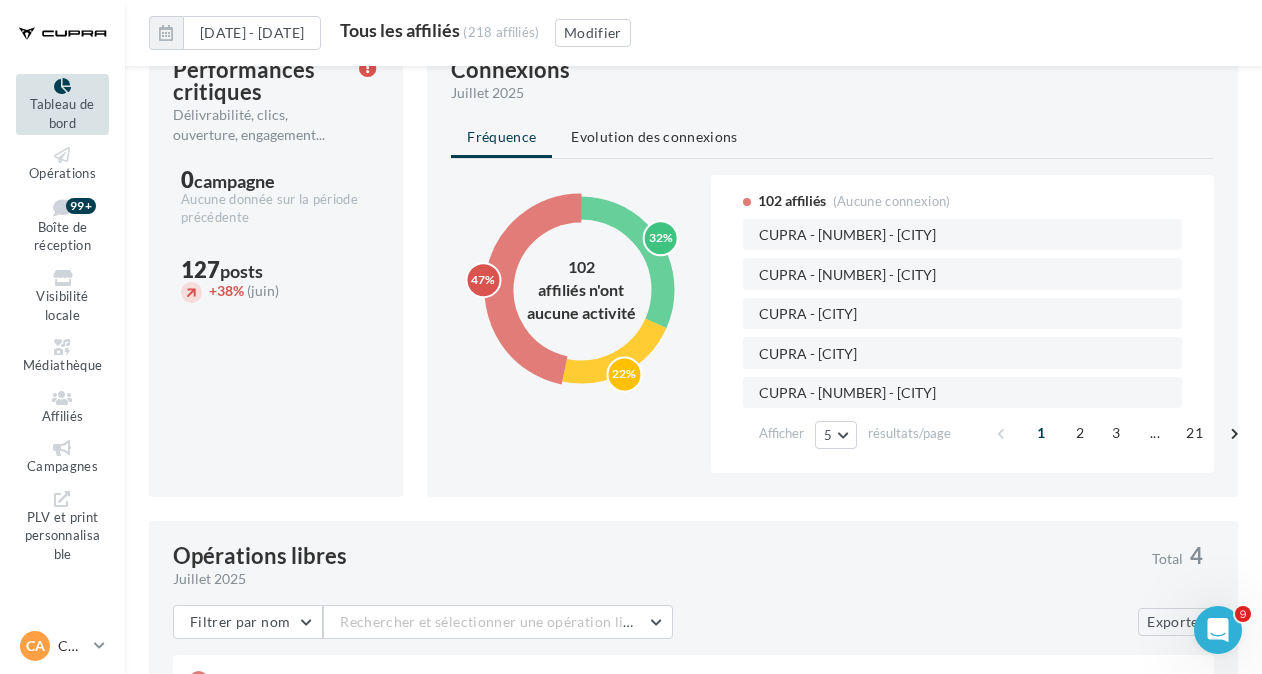 click on "CUPRA - [NUMBER] - [CITY]" at bounding box center (847, 235) 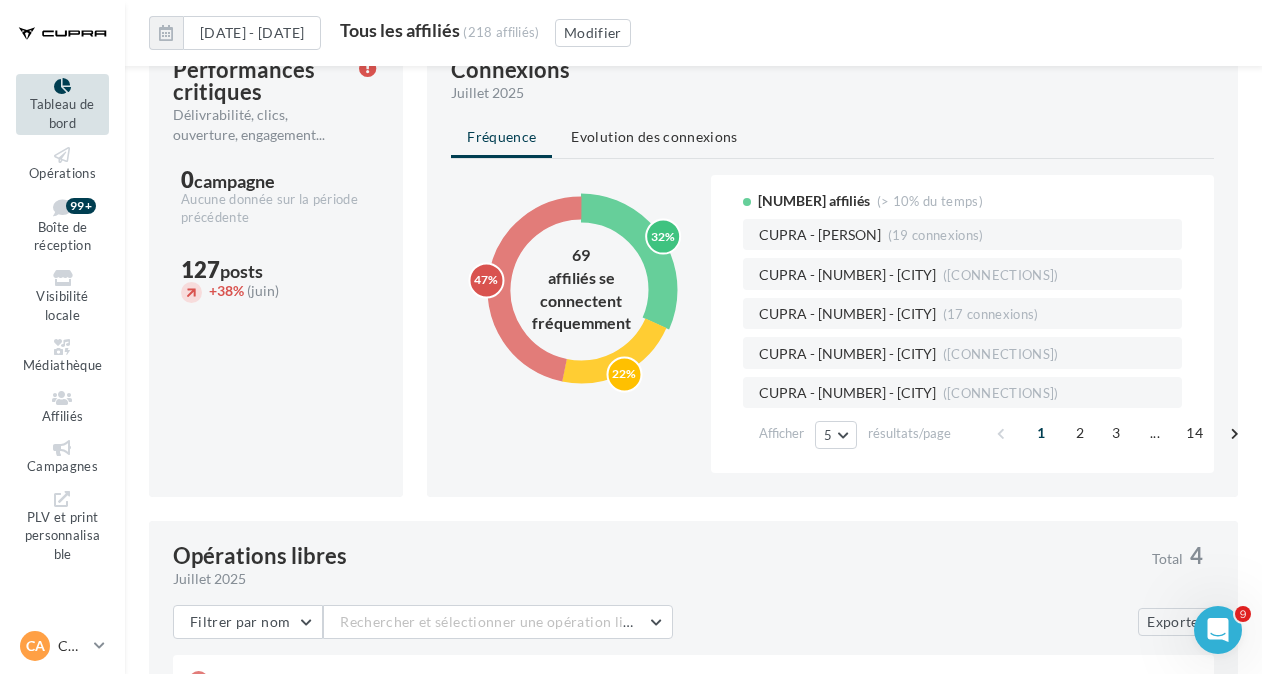 click 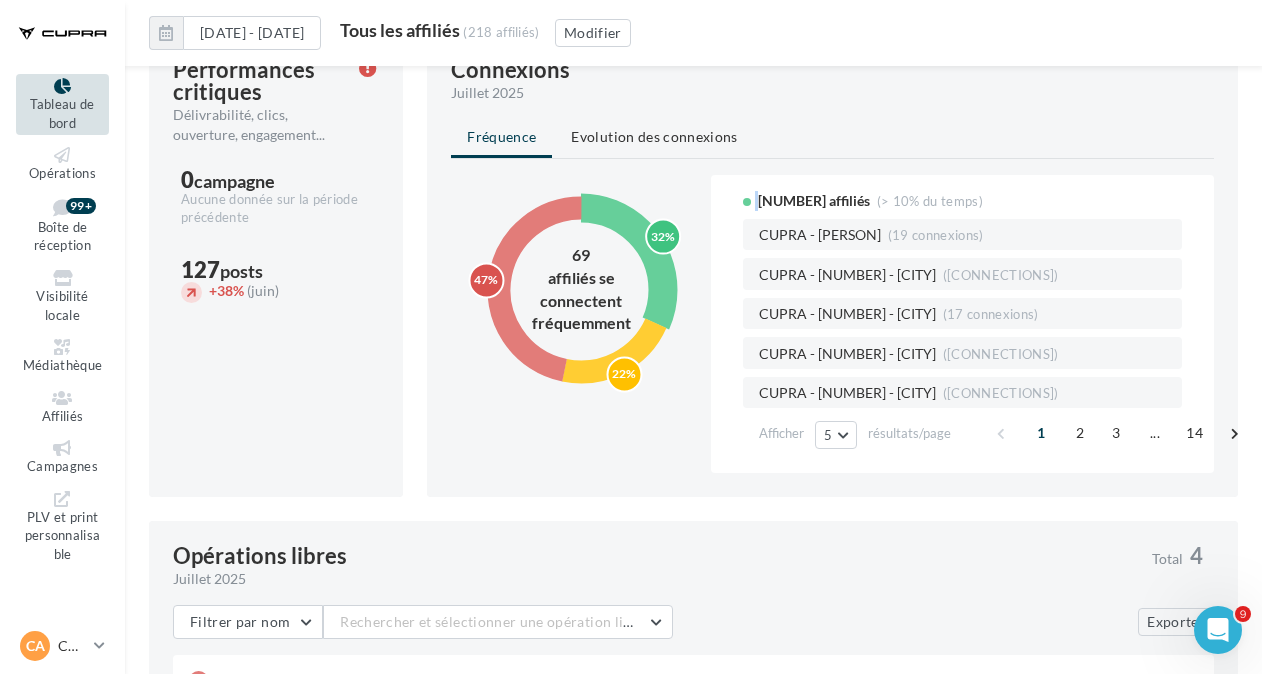 click on "[NUMBER] affiliés   (> [PERCENTAGE] du temps)" at bounding box center [962, 201] 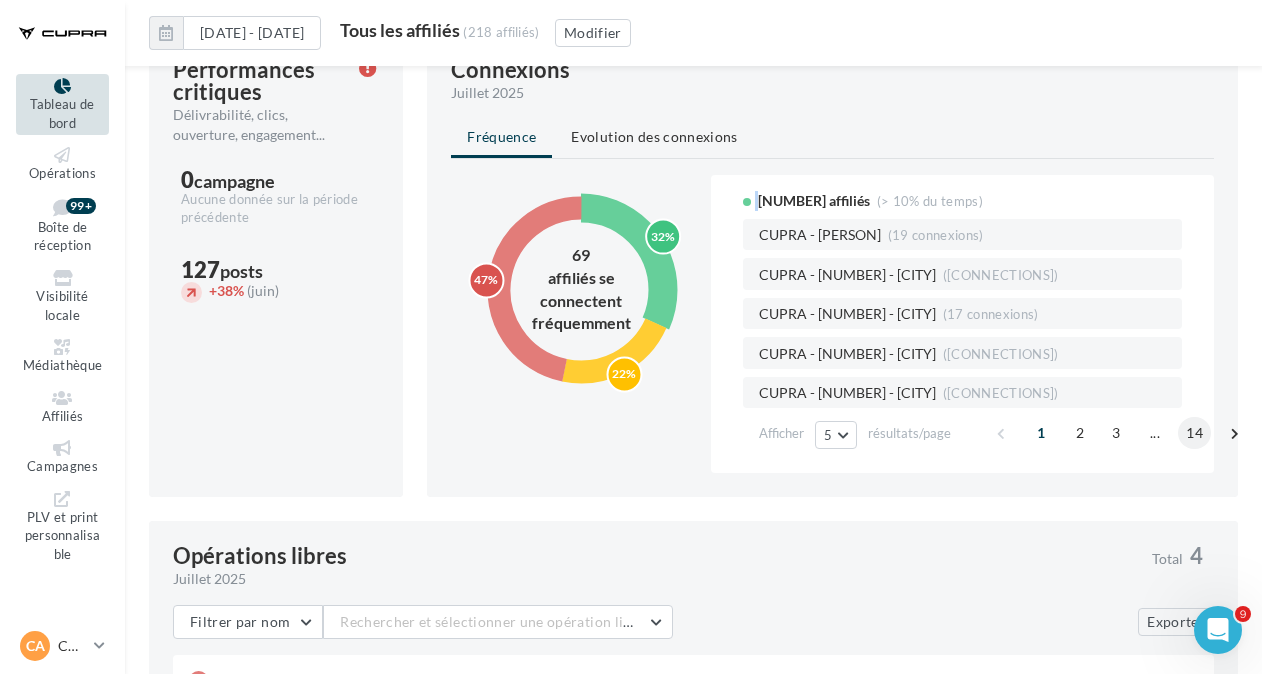 click on "14" at bounding box center [1194, 433] 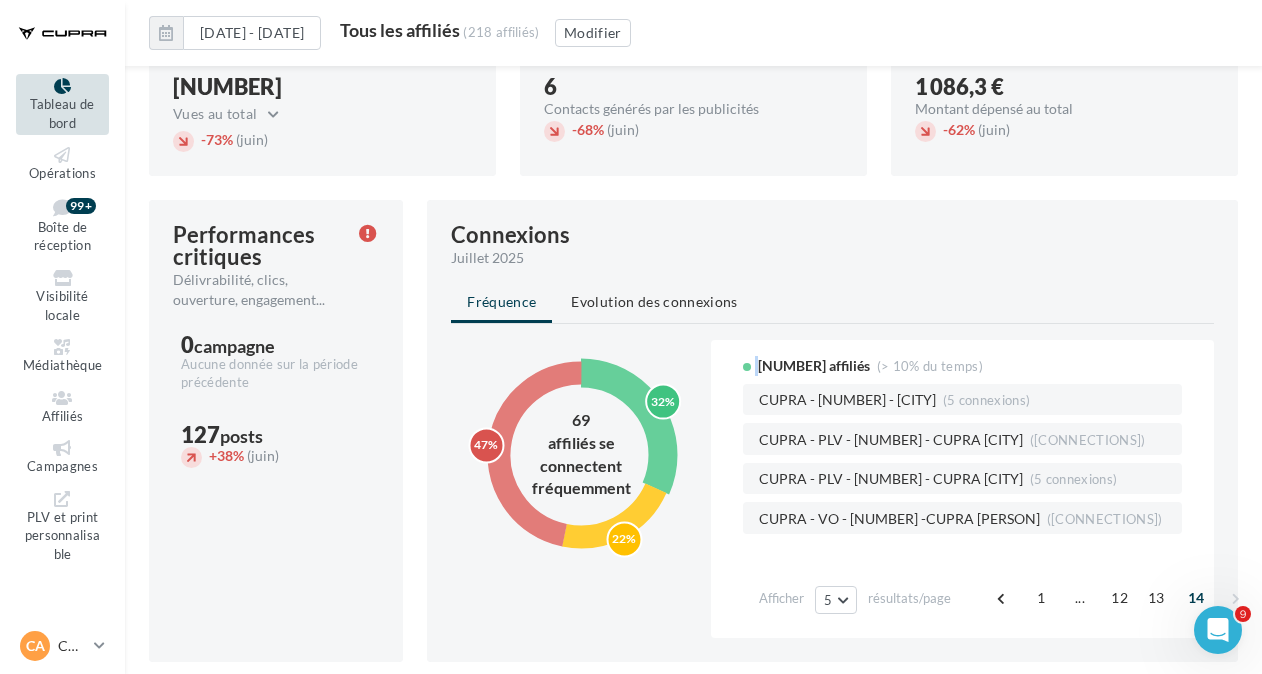 scroll, scrollTop: 1132, scrollLeft: 0, axis: vertical 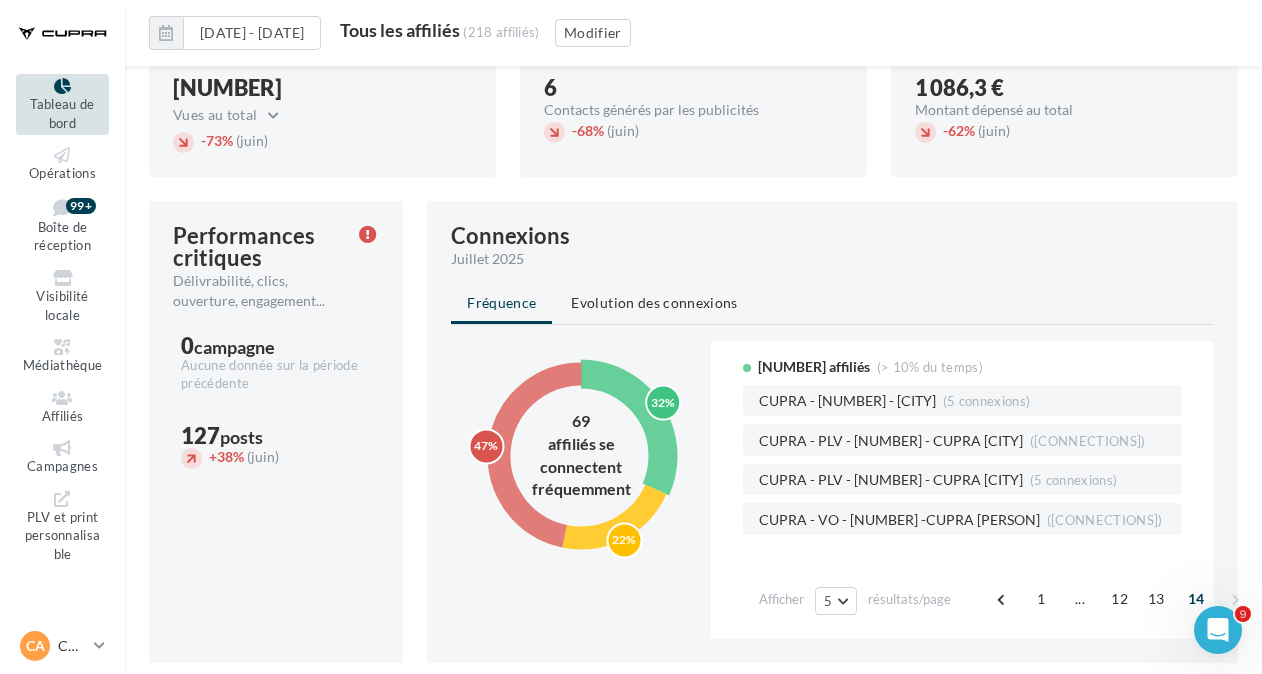 click on "Connexions
[MONTH] [YYYY]
Fréquence
Evolution des connexions
32%
22%
47%
69
affiliés se connectent fréquemment
69 affiliés   (> 10% du temps)
CUPRA - [NUMBER] - [CITY]
(5 connexions)
CUPRA - PLV - [NUMBER] - CUPRA [CITY]
(4 connexions)
CUPRA - PLV - [NUMBER] - CUPRA [CITY]
(5 connexions)
CUPRA - VO - [CODE]-CUPRA [COMPANY]
Afficher   5         5     10     25     50" at bounding box center (832, 432) 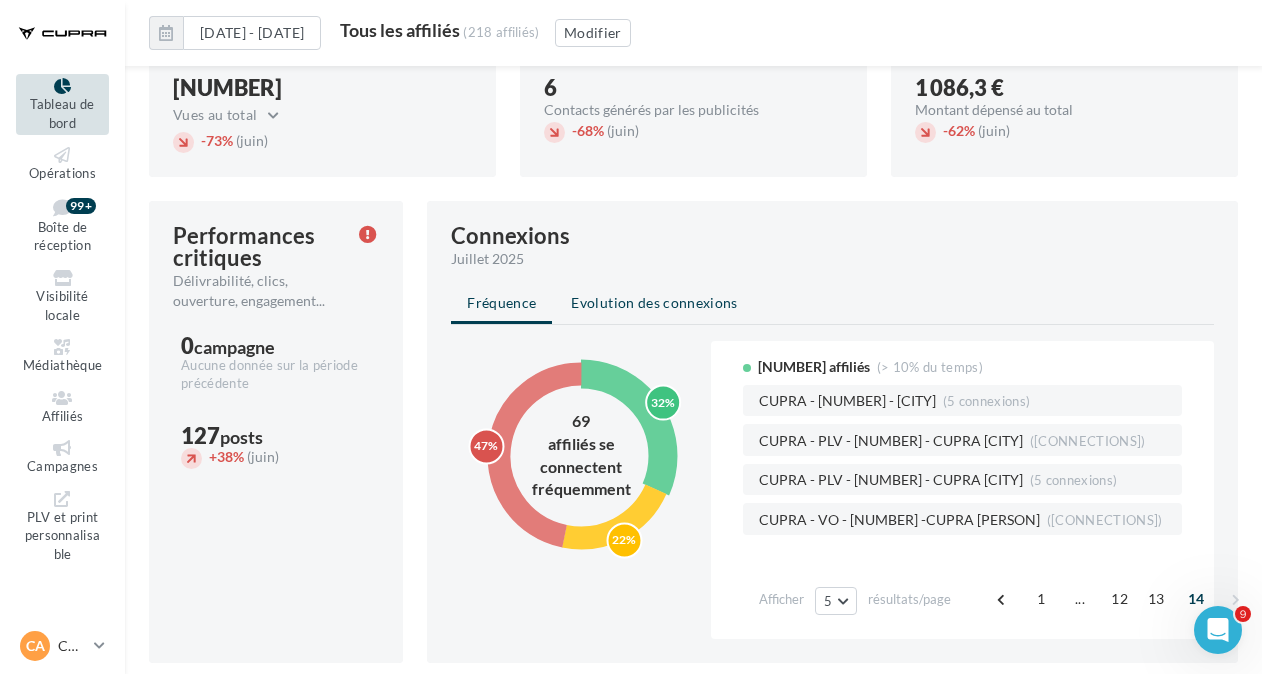 click on "Evolution des connexions" at bounding box center [654, 303] 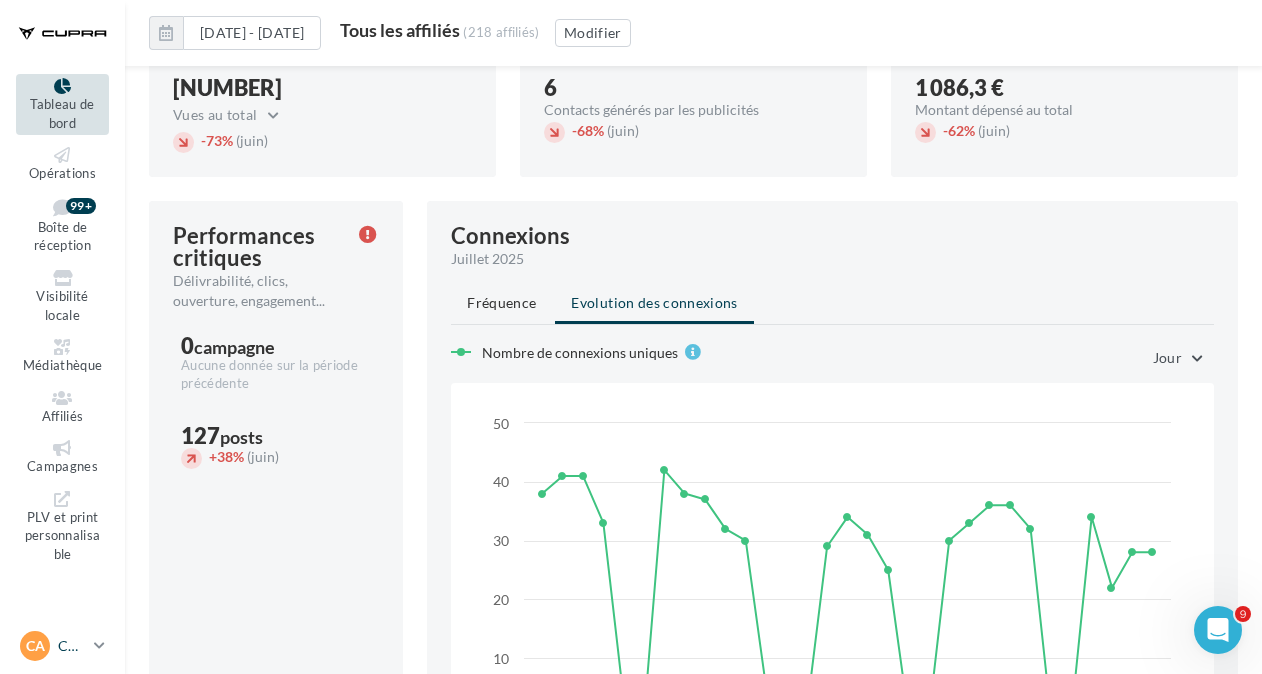 click on "CA CUPRA ADMIN [EMAIL_USER]" at bounding box center [62, 646] 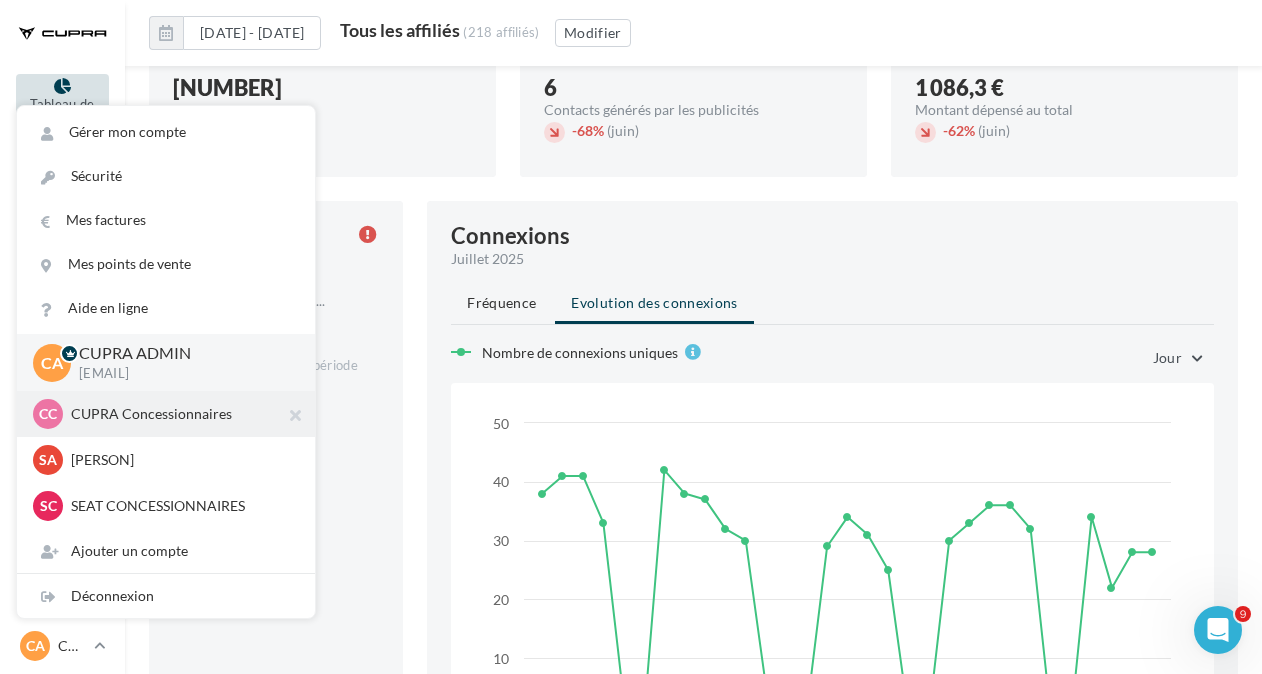click on "CUPRA Concessionnaires" at bounding box center (181, 414) 